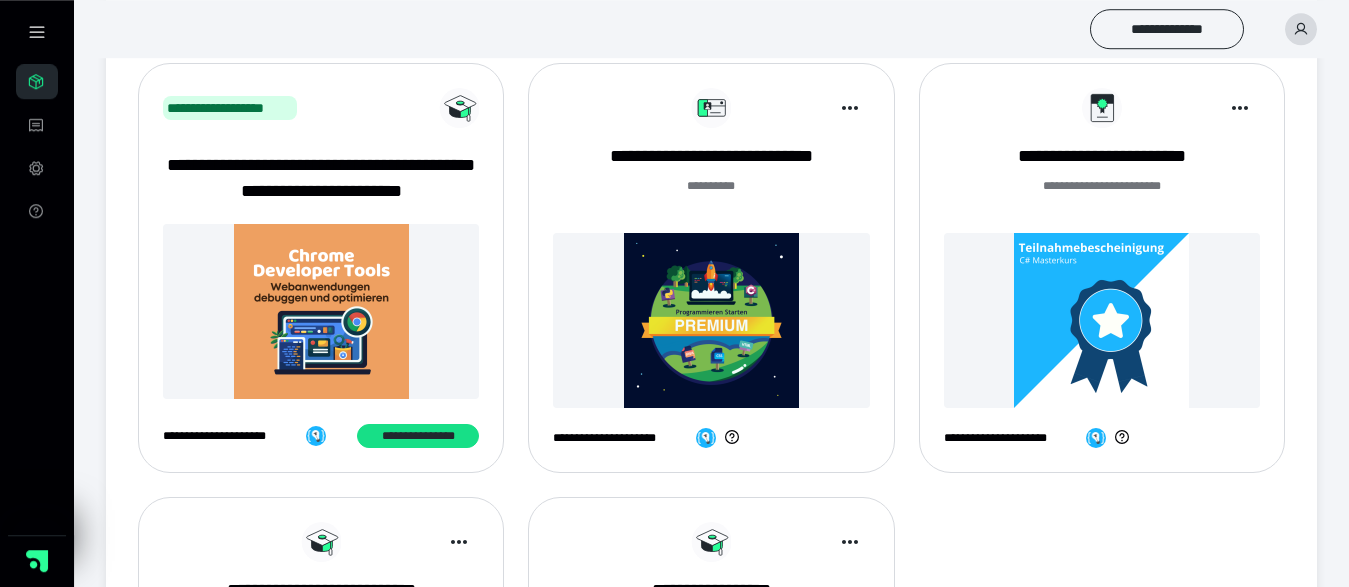 scroll, scrollTop: 221, scrollLeft: 0, axis: vertical 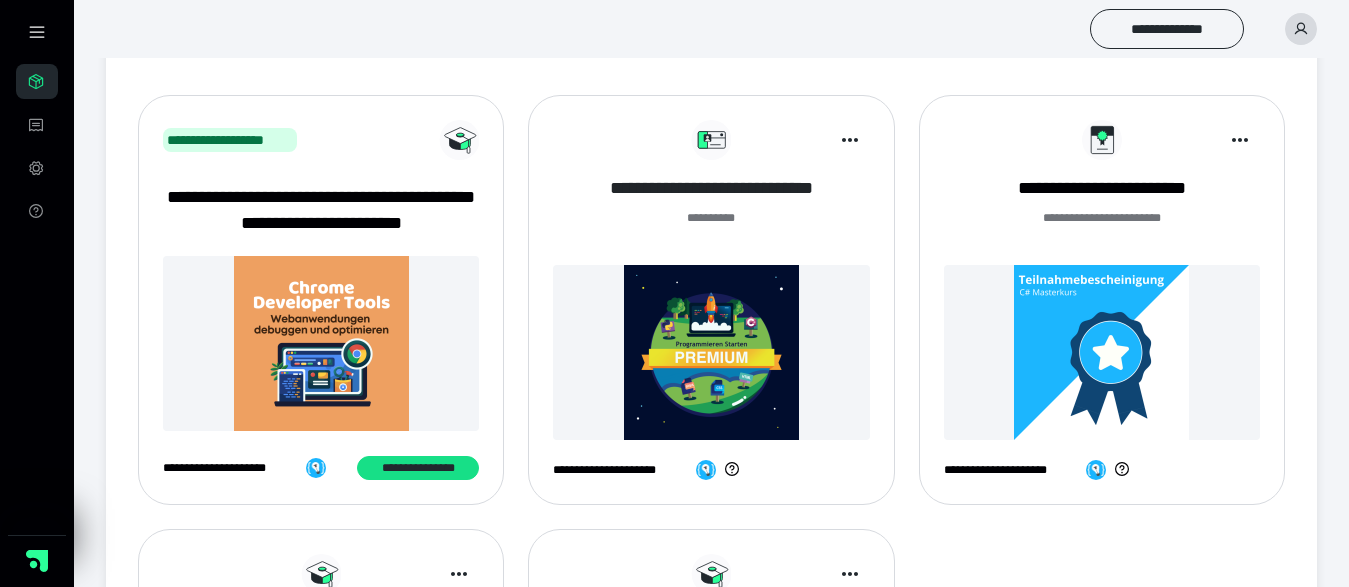 click on "**********" at bounding box center (711, 188) 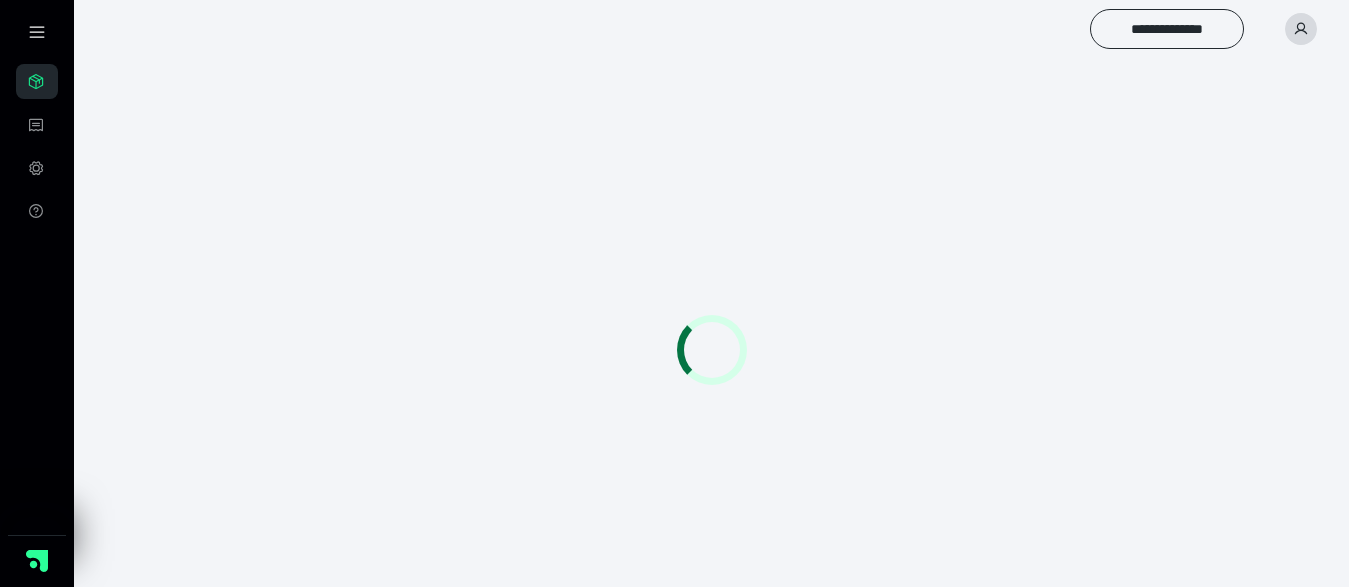 scroll, scrollTop: 0, scrollLeft: 0, axis: both 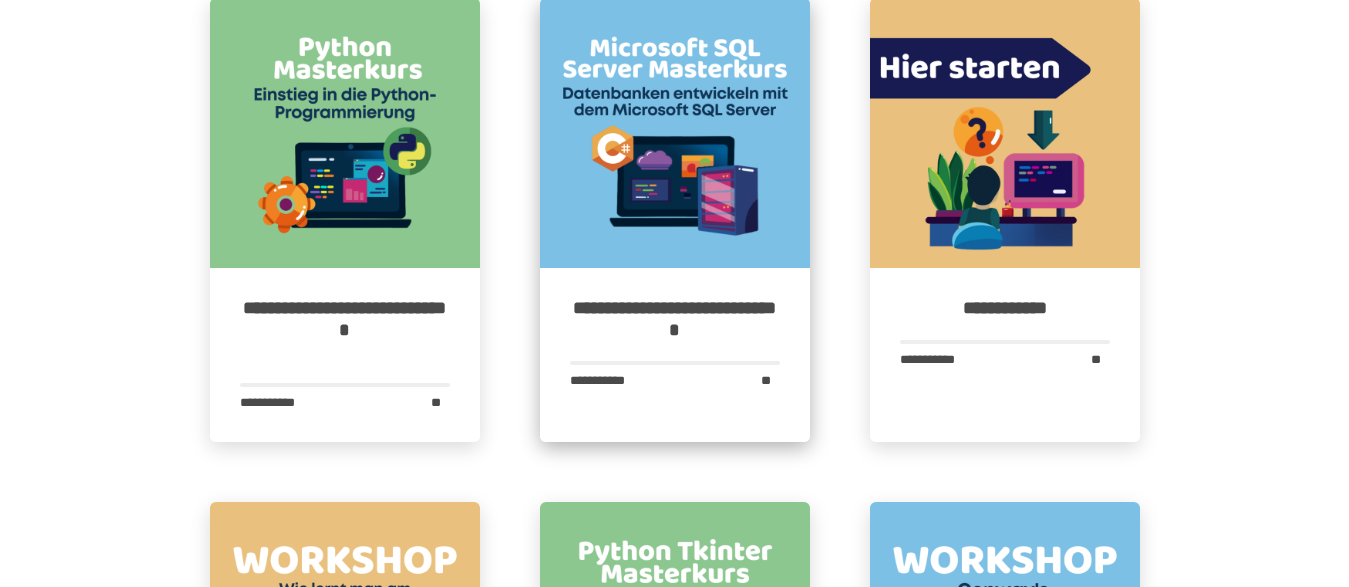 click at bounding box center (675, 133) 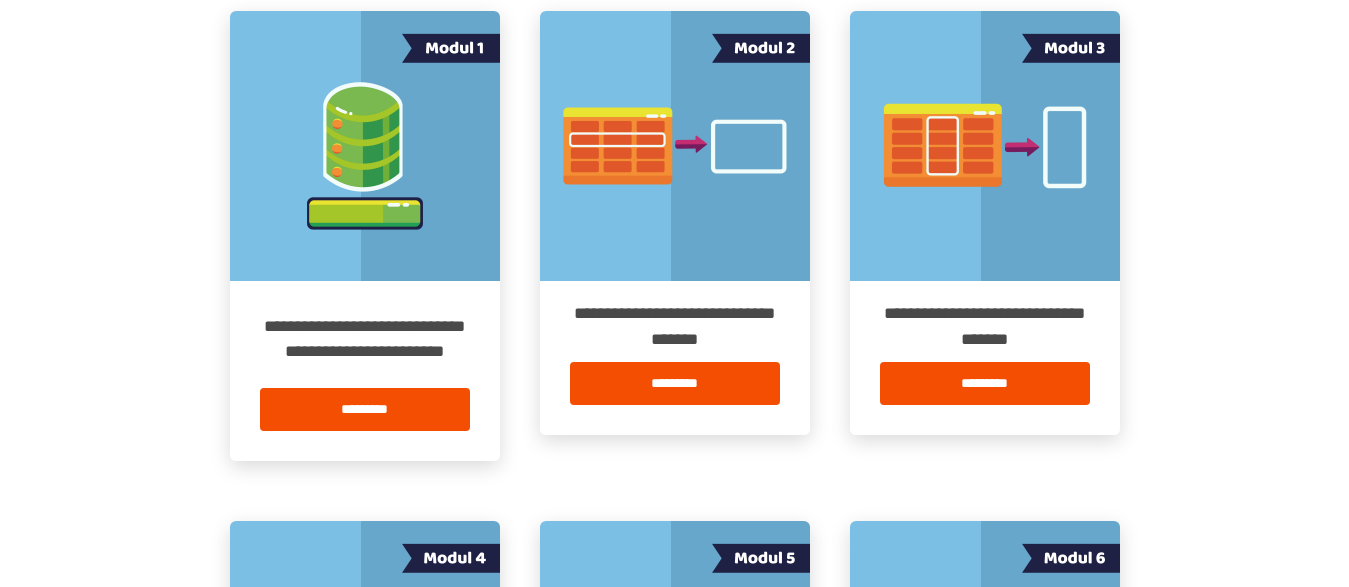 scroll, scrollTop: 408, scrollLeft: 0, axis: vertical 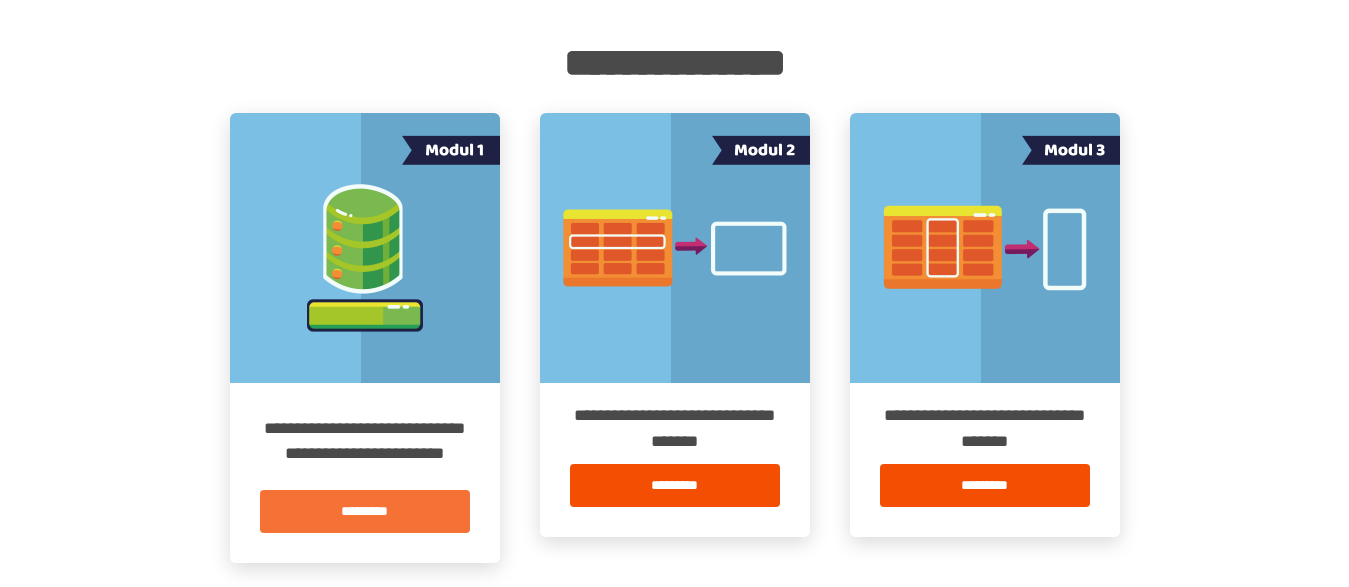click on "*********" at bounding box center (365, 511) 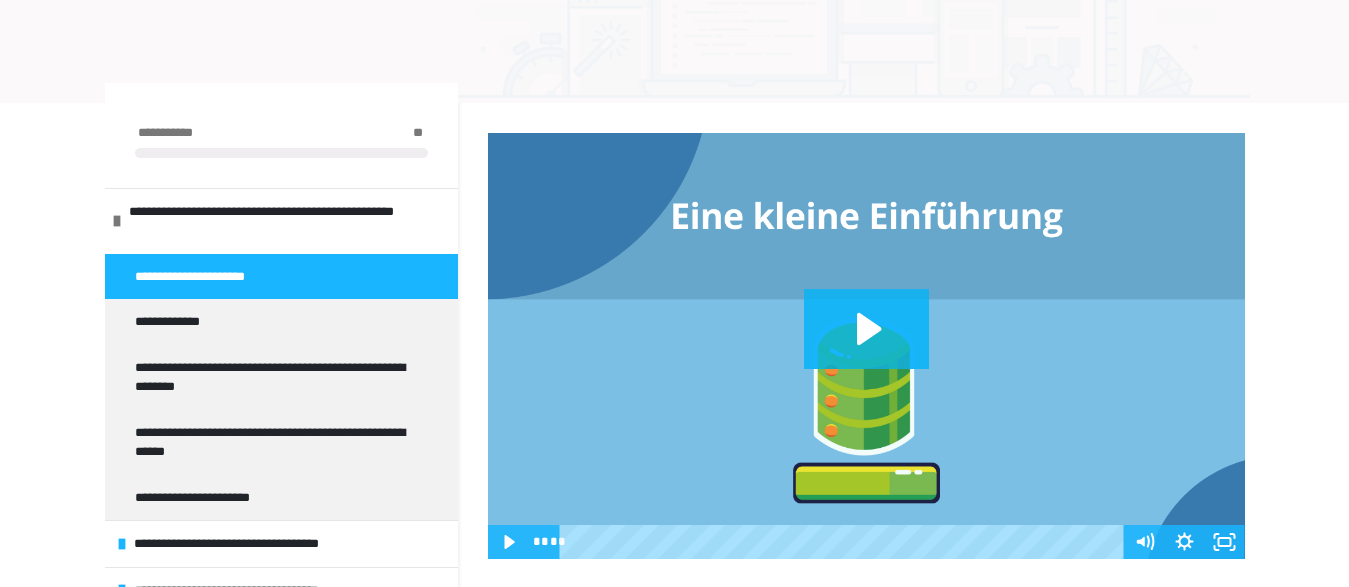 scroll, scrollTop: 306, scrollLeft: 0, axis: vertical 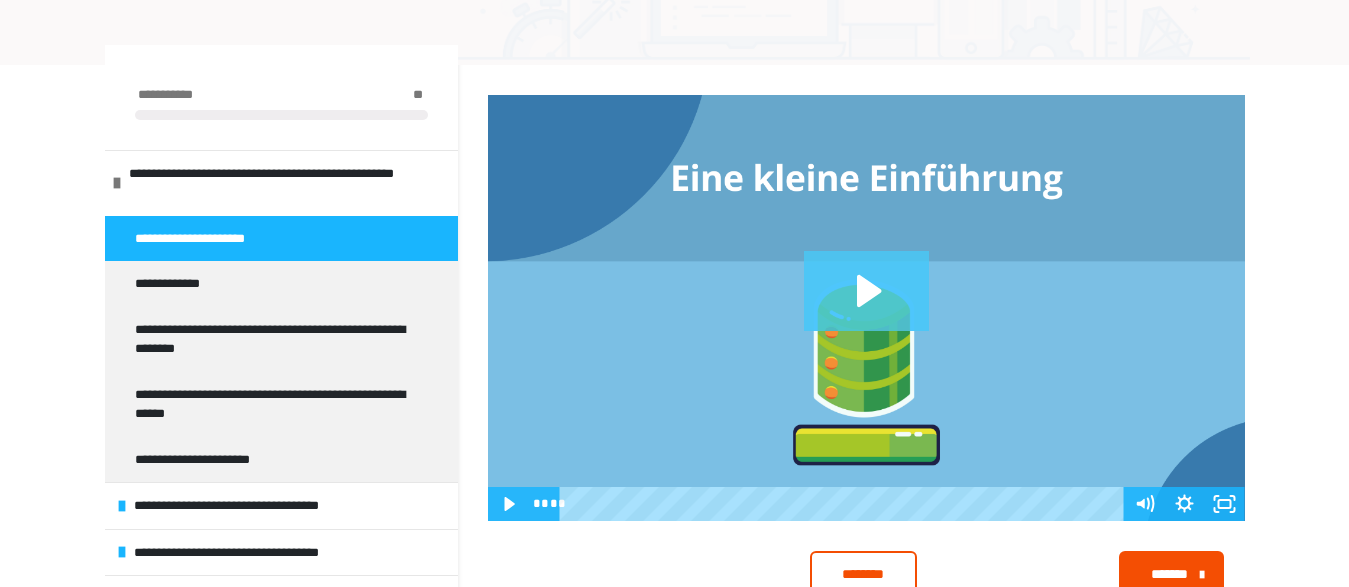 click 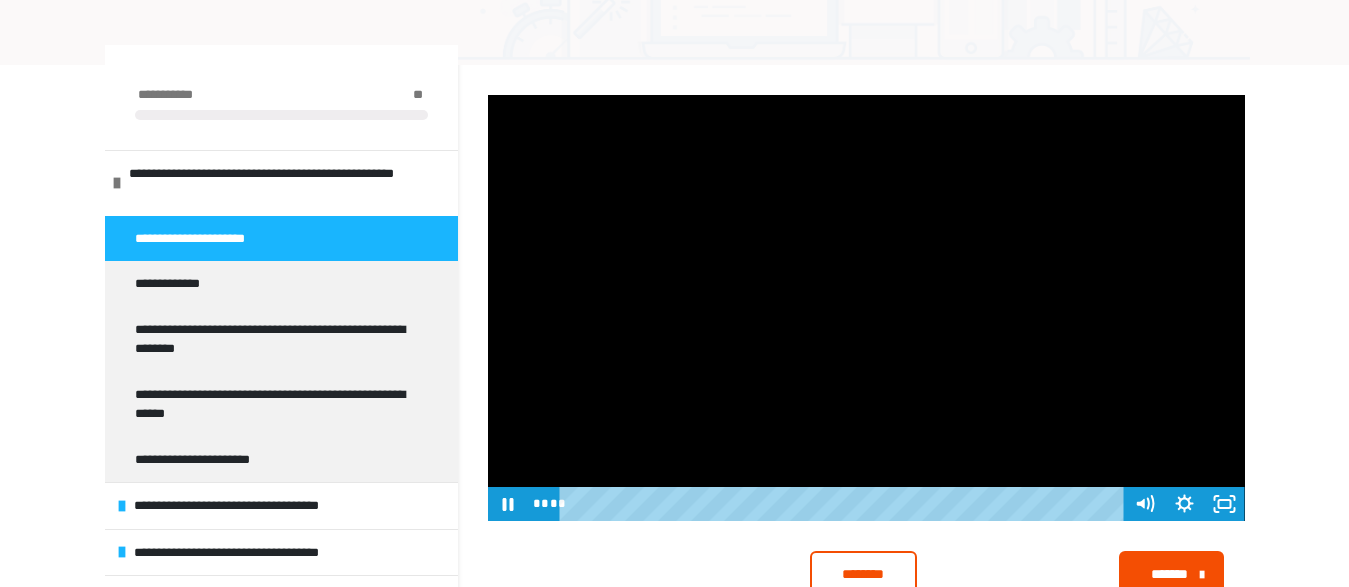 click at bounding box center (866, 308) 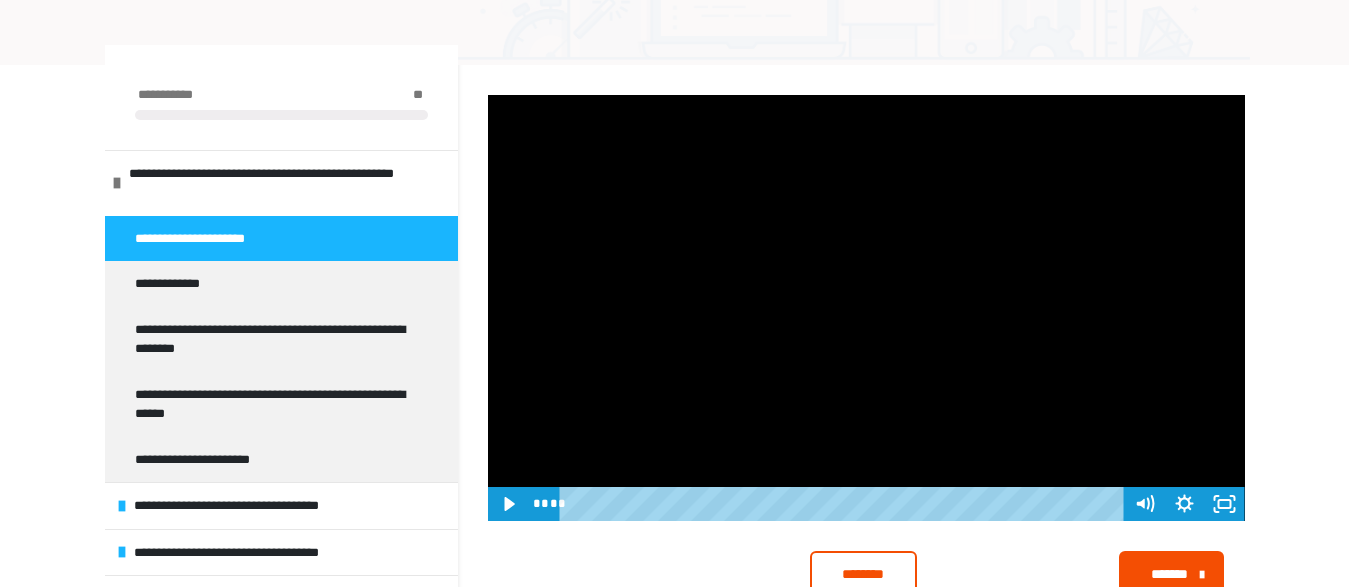 click at bounding box center (866, 308) 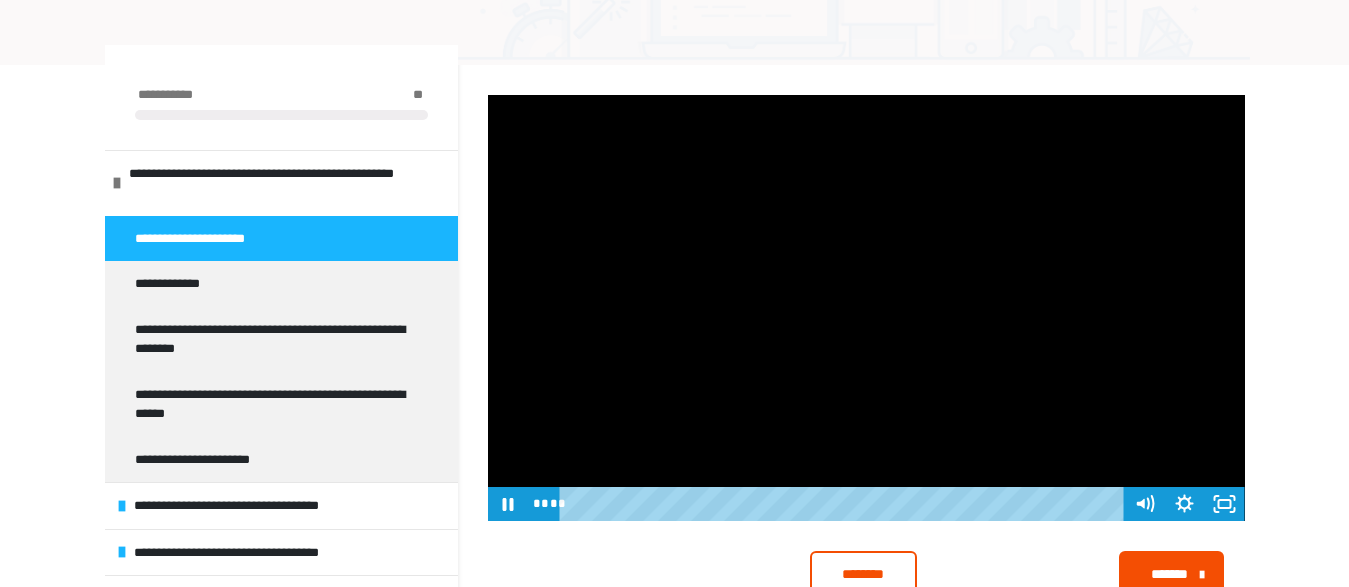 drag, startPoint x: 574, startPoint y: 503, endPoint x: 550, endPoint y: 502, distance: 24.020824 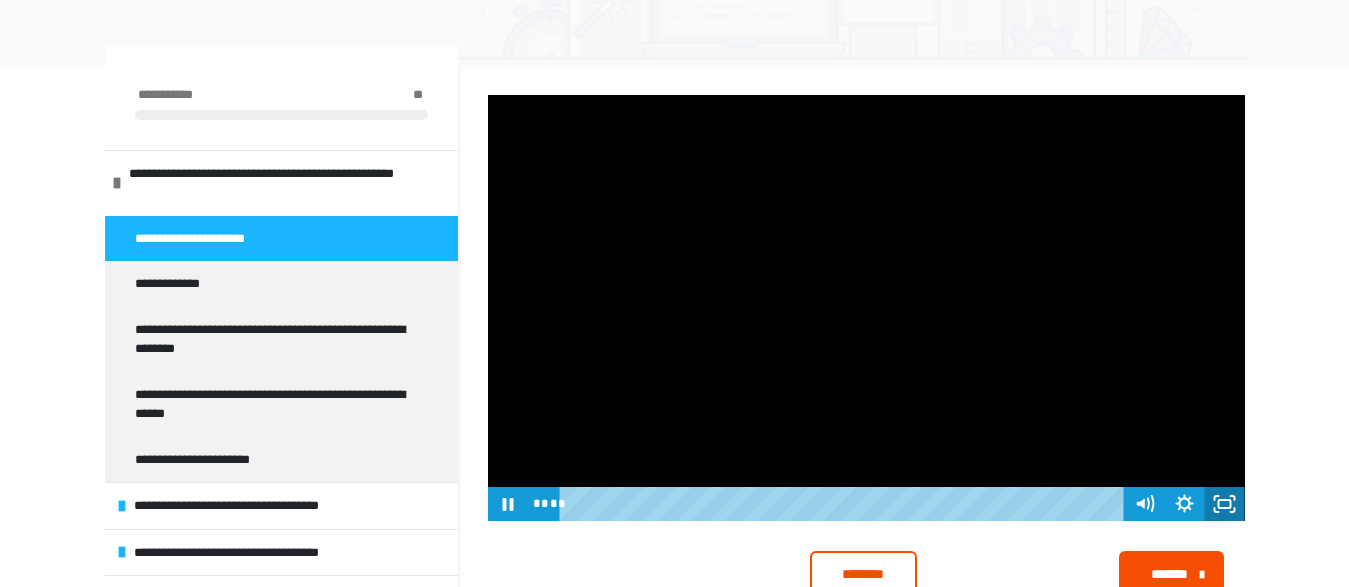 click 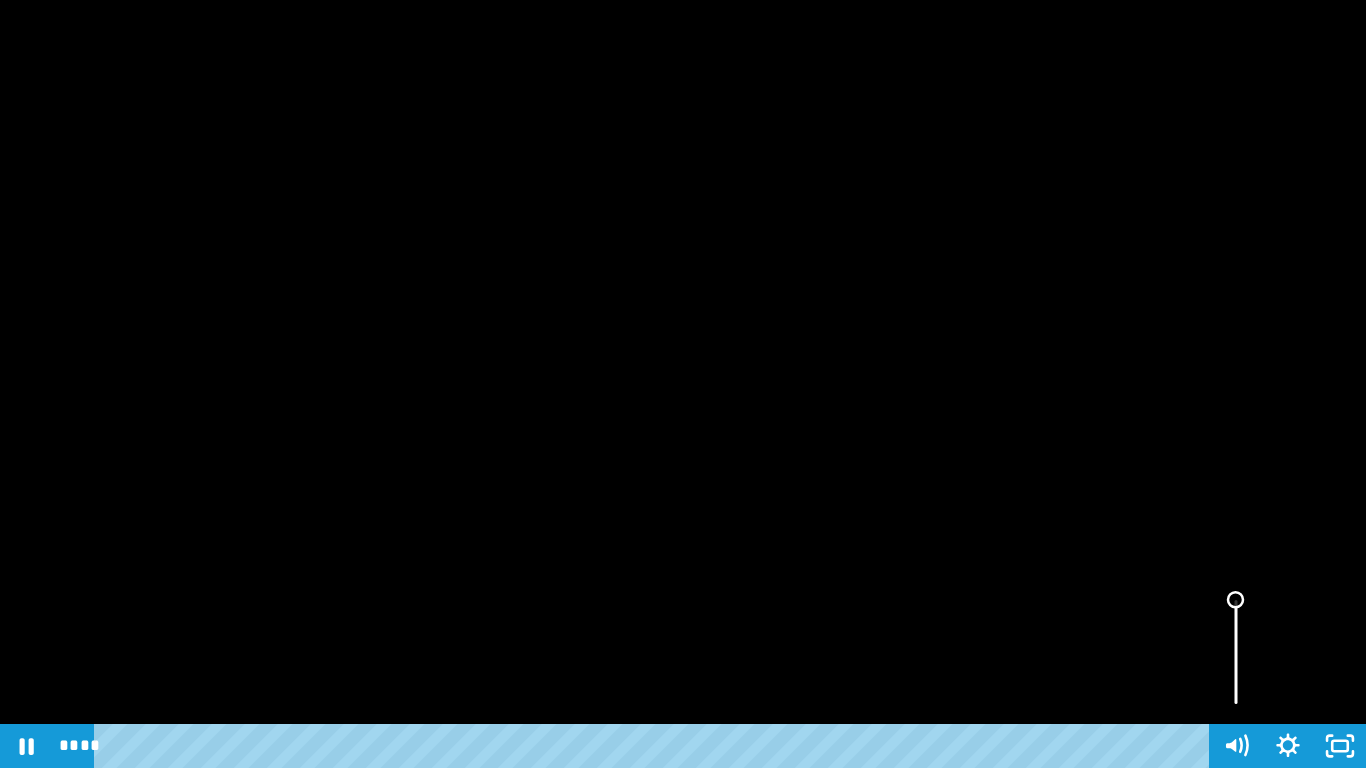 drag, startPoint x: 1240, startPoint y: 618, endPoint x: 1237, endPoint y: 580, distance: 38.118237 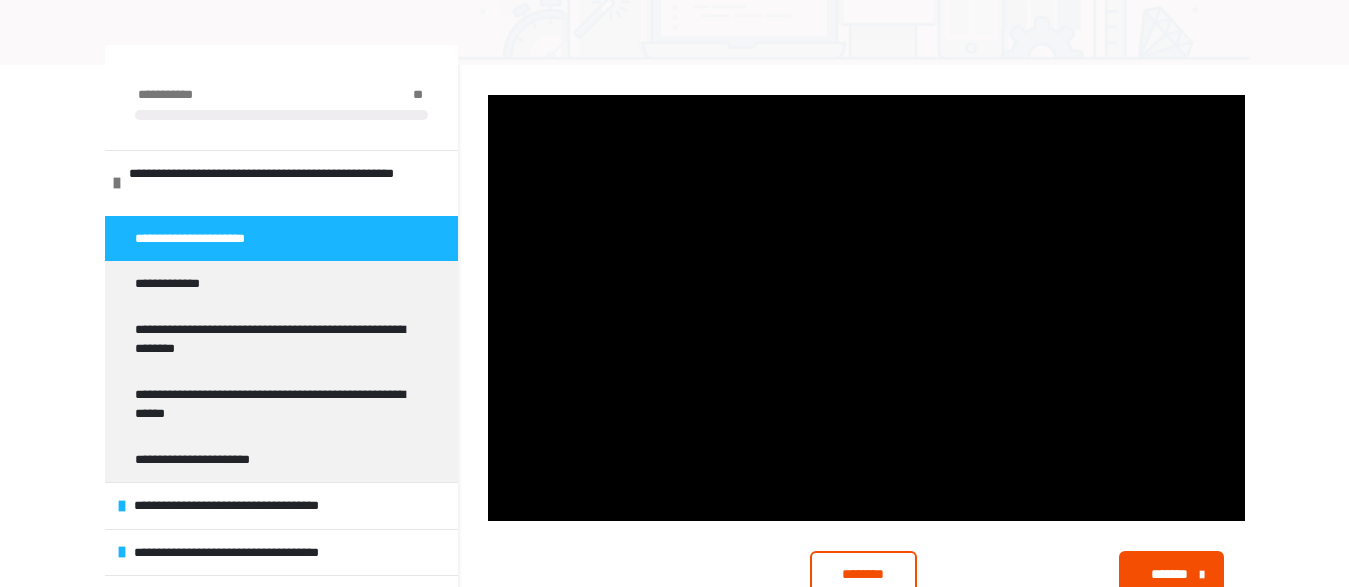 click on "********" at bounding box center (863, 575) 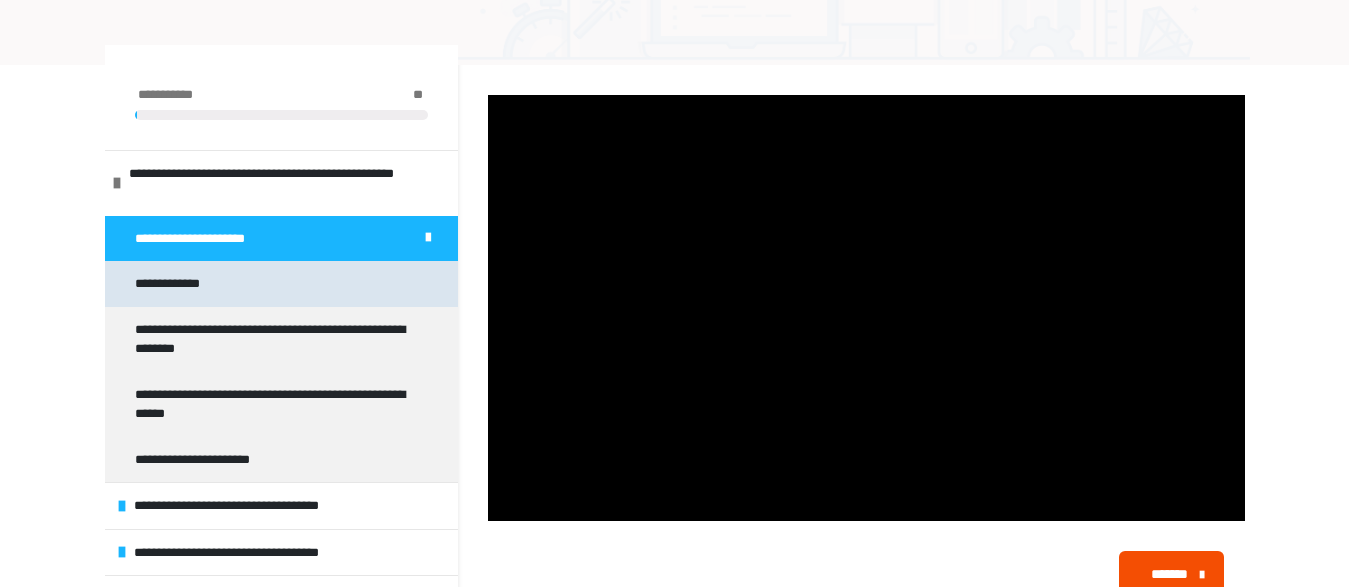 click on "**********" at bounding box center [180, 284] 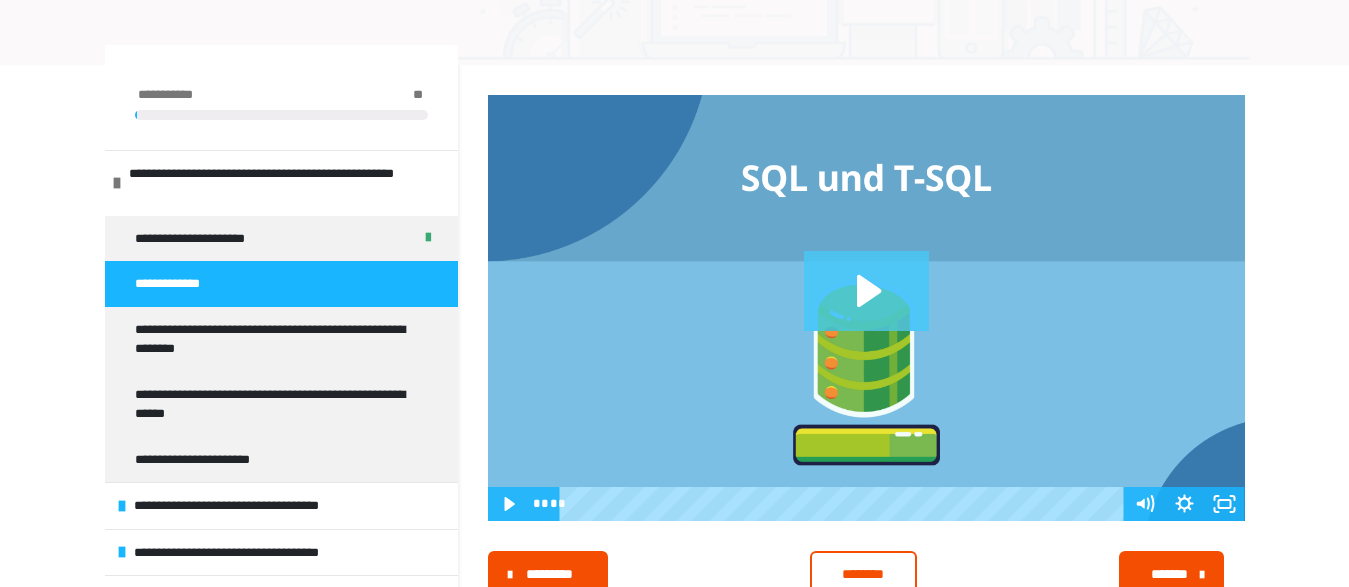 click 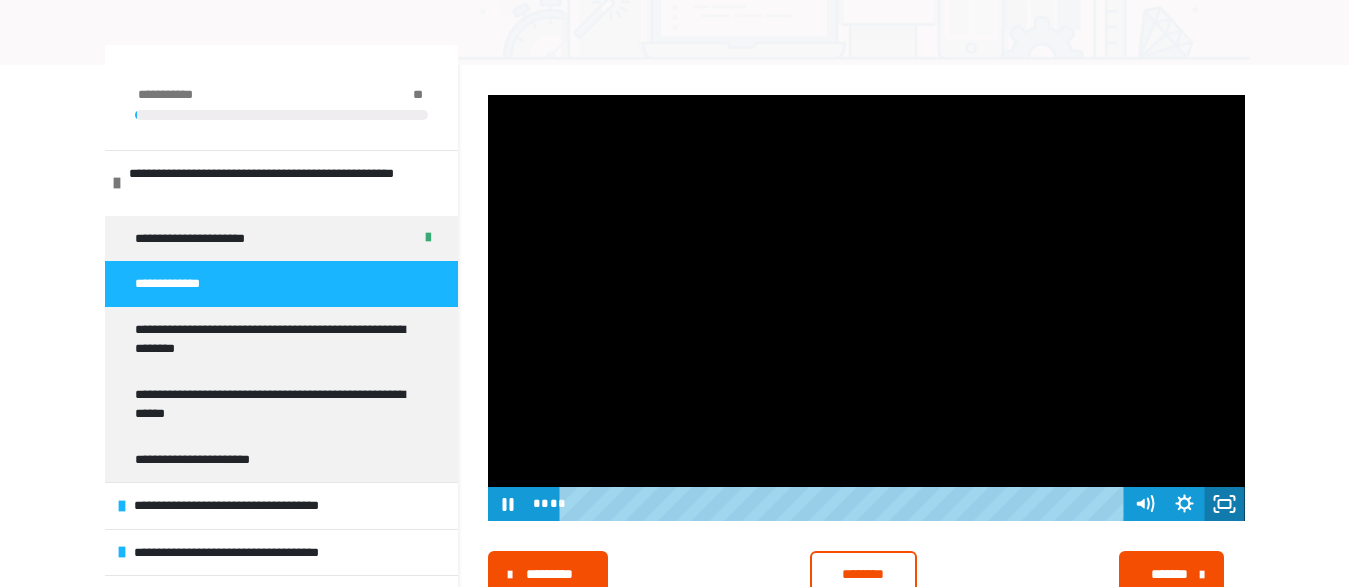 click 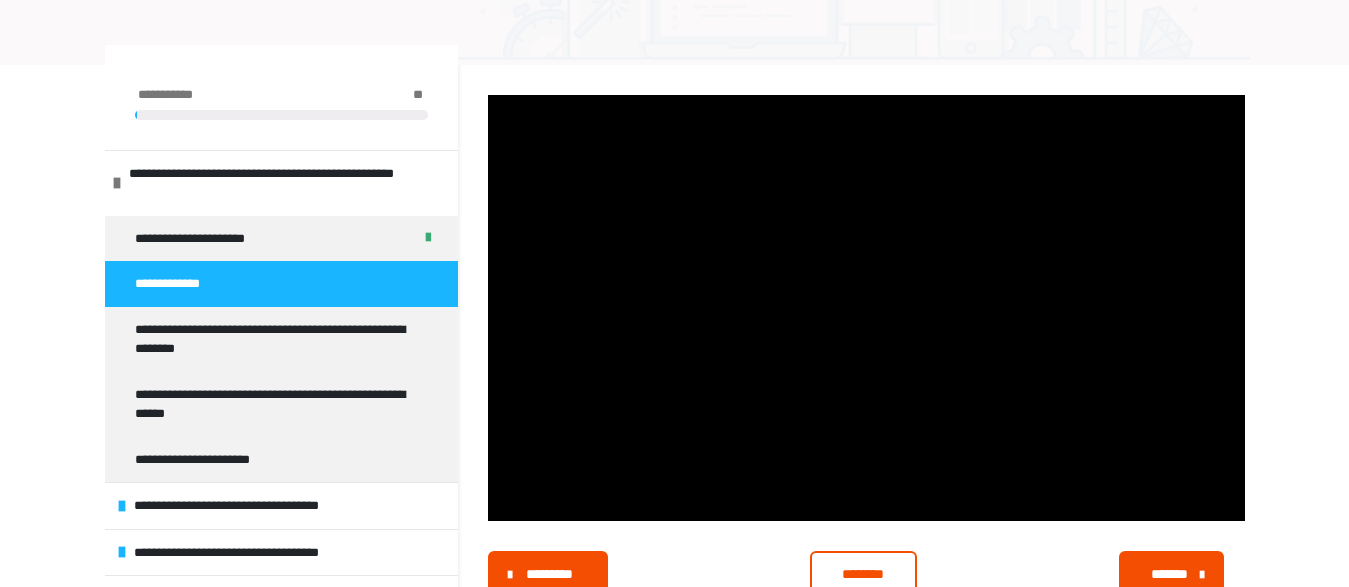 click on "********" at bounding box center (863, 575) 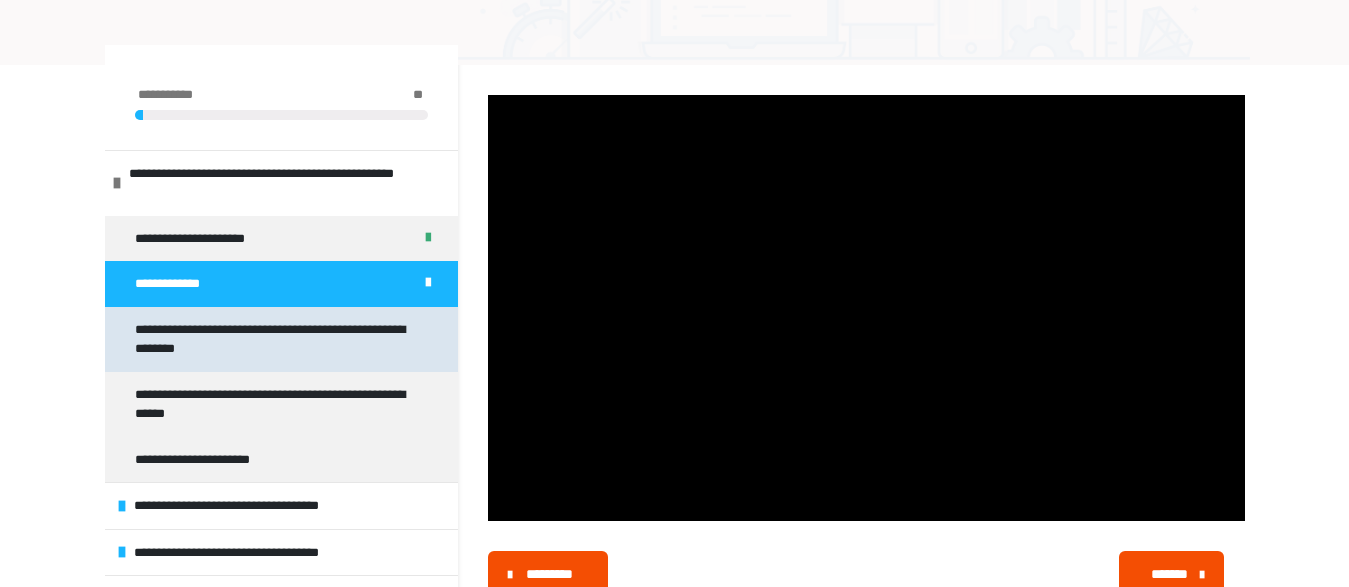 click on "**********" at bounding box center [273, 339] 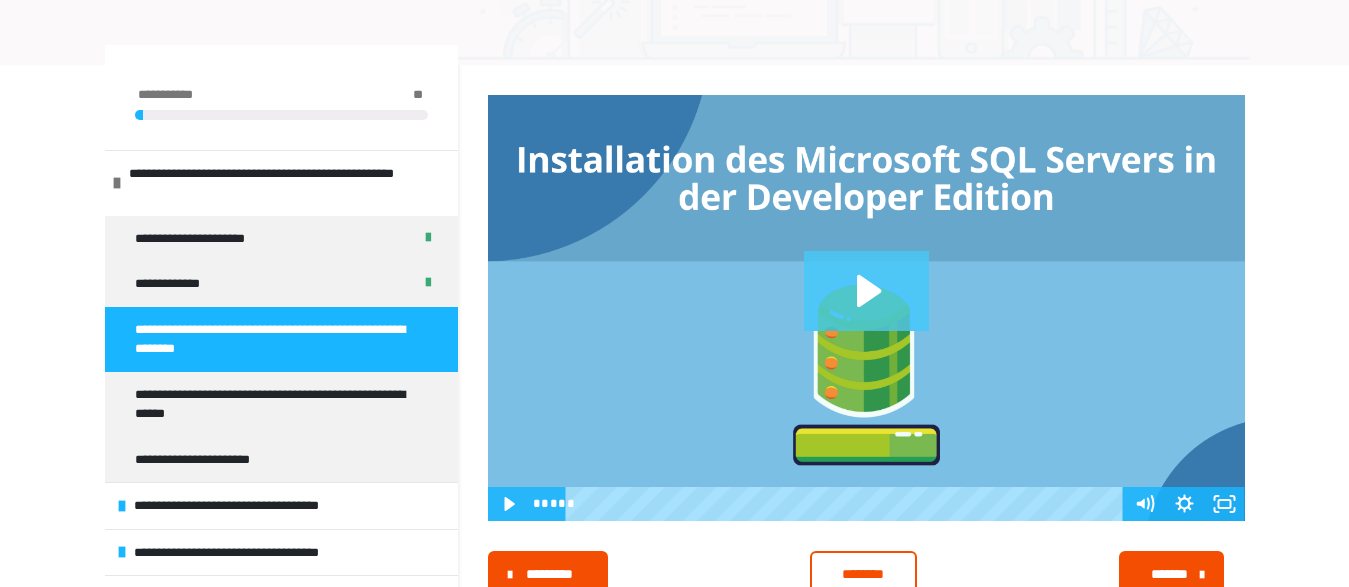 click 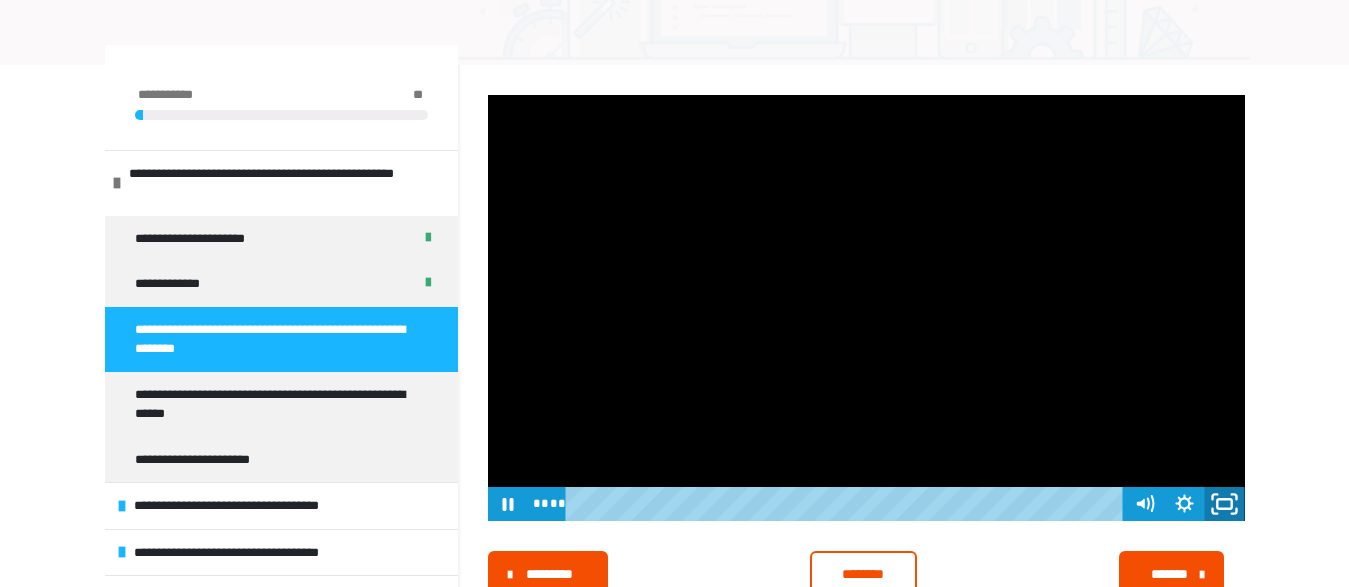 click 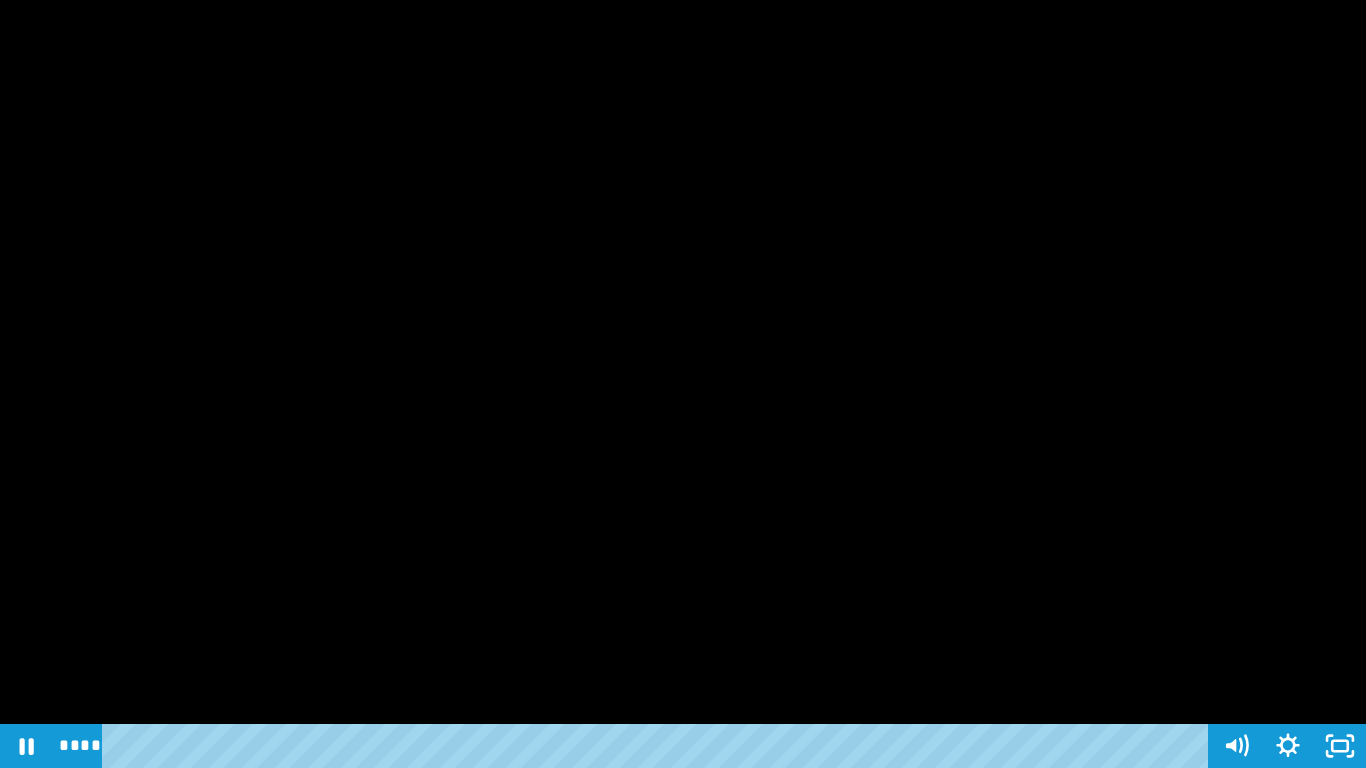 click at bounding box center (683, 384) 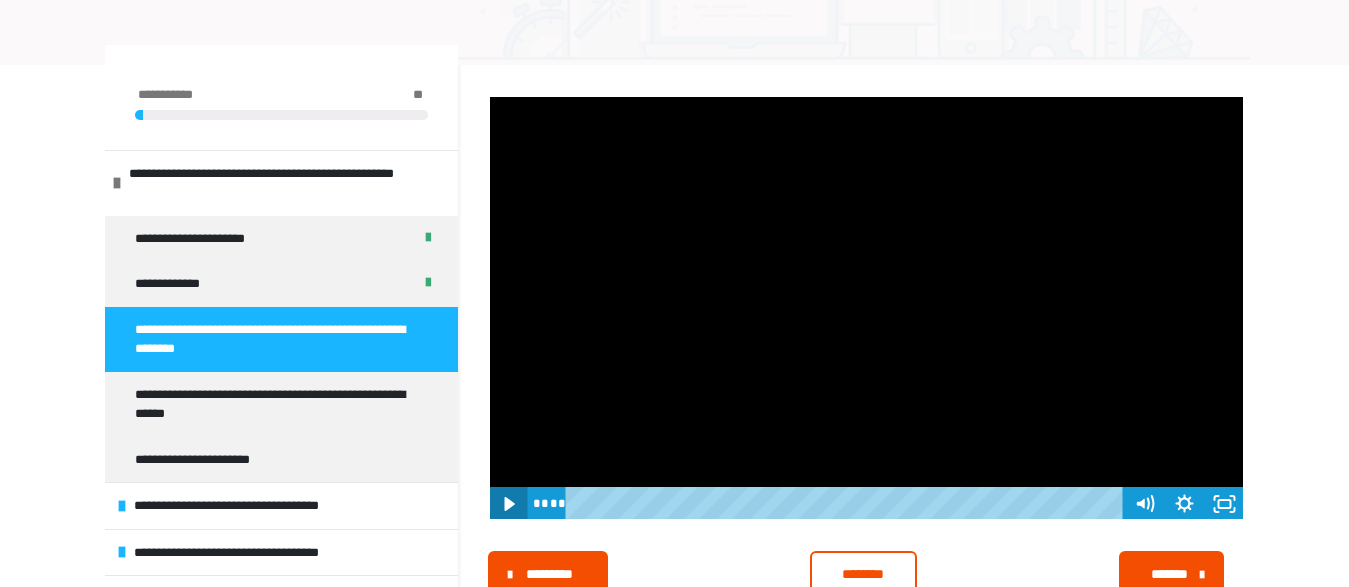 click 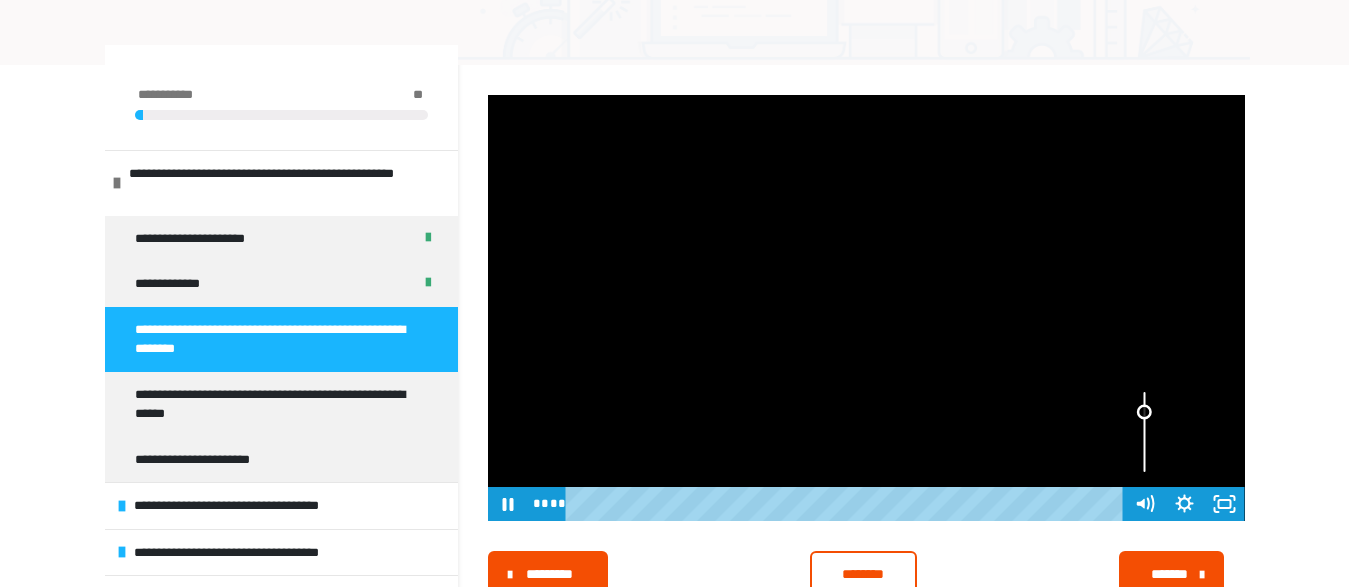 drag, startPoint x: 1144, startPoint y: 391, endPoint x: 1147, endPoint y: 412, distance: 21.213203 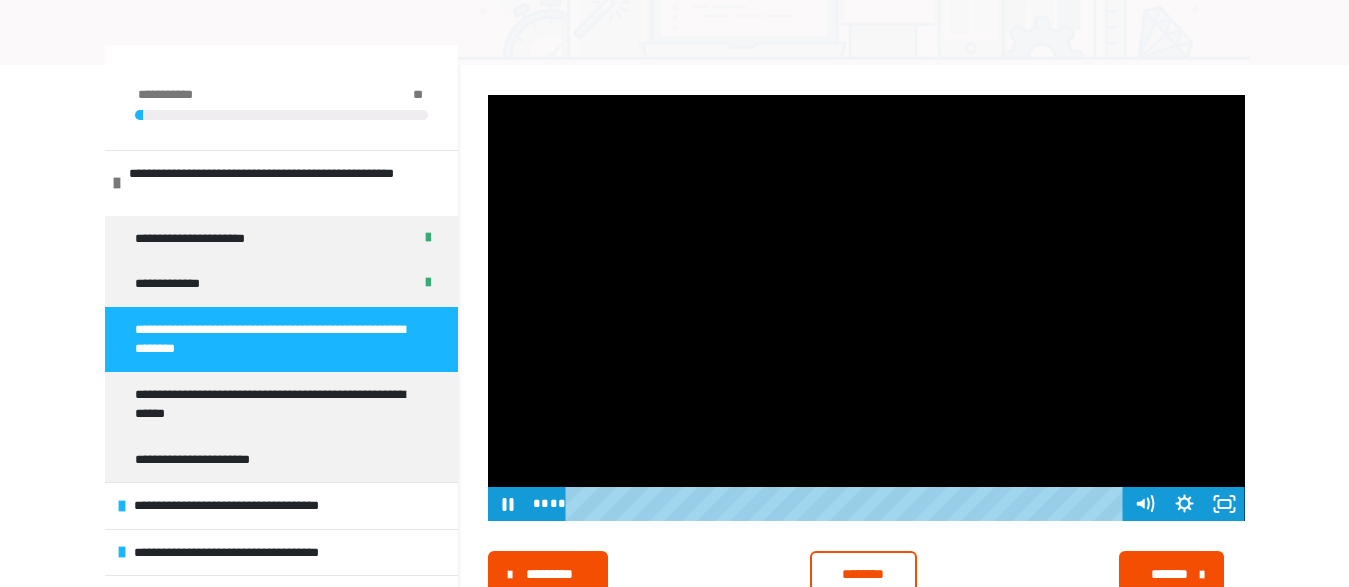 click at bounding box center [866, 308] 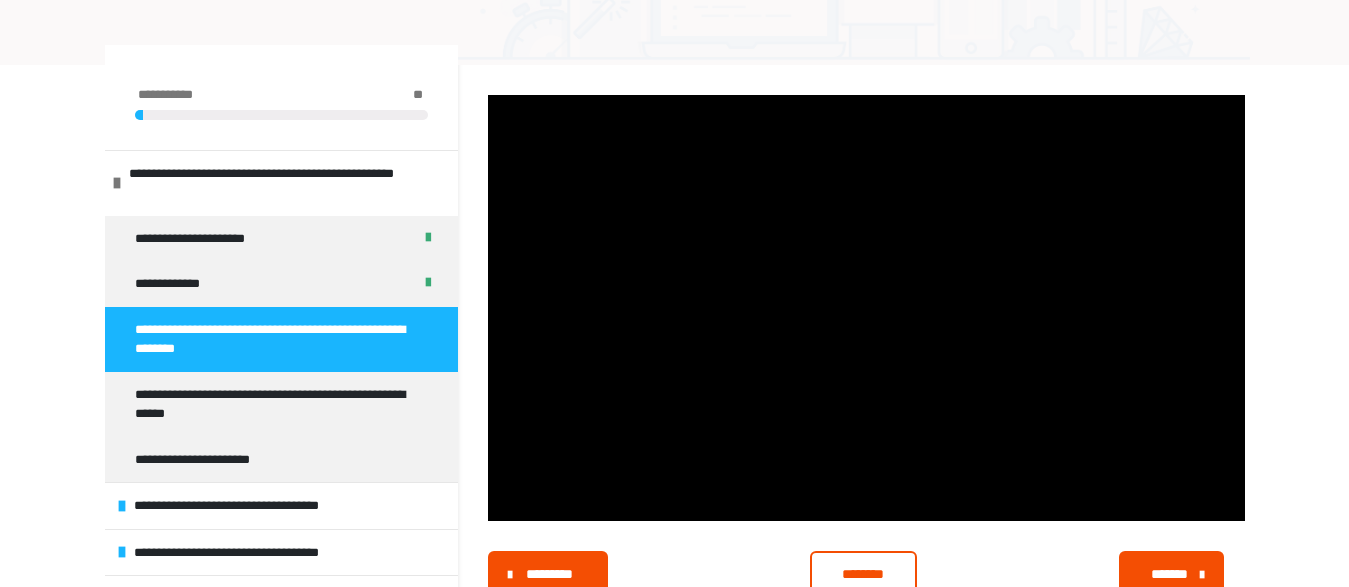 click on "**********" at bounding box center [674, 353] 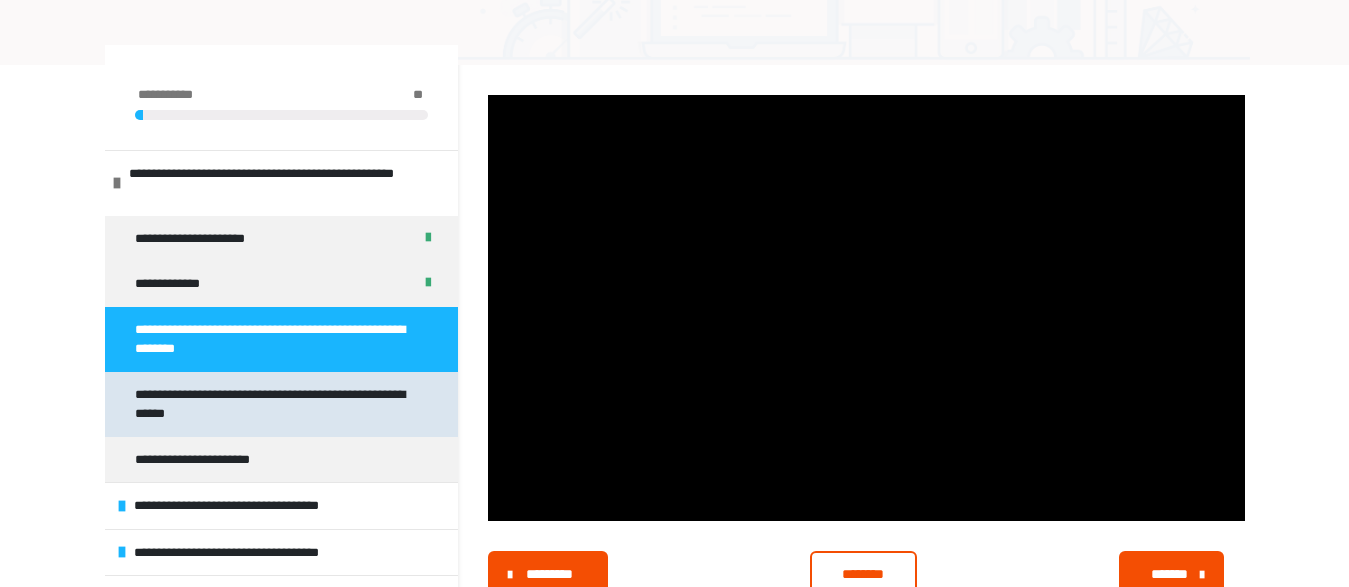 scroll, scrollTop: 408, scrollLeft: 0, axis: vertical 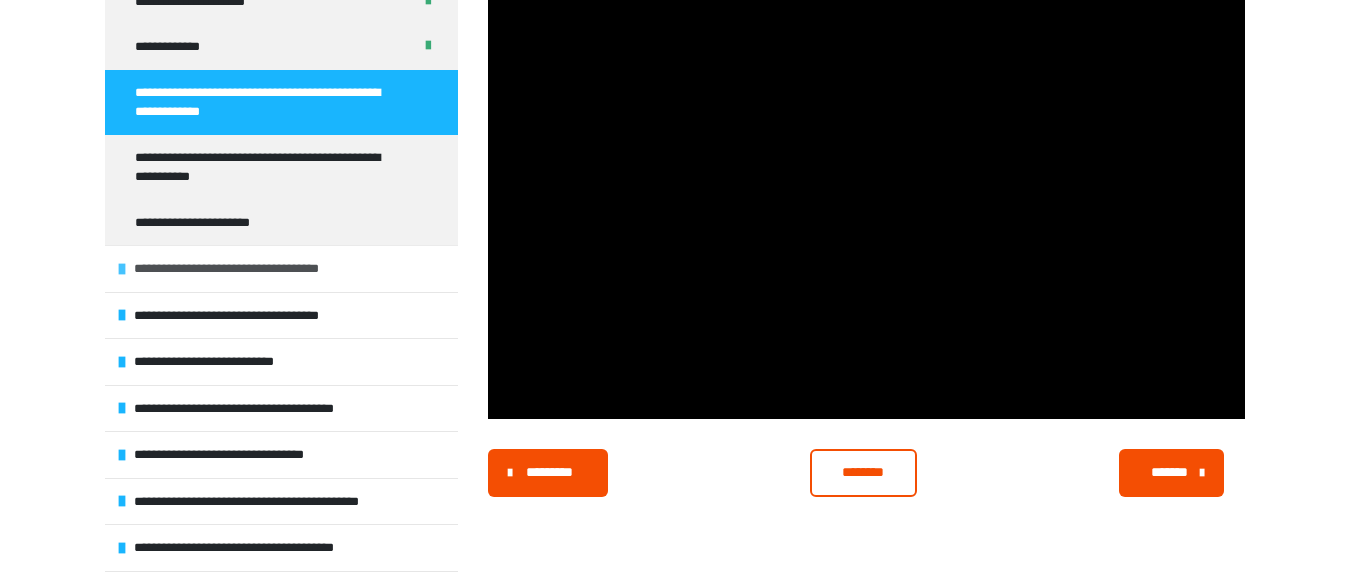 click on "**********" at bounding box center [281, 268] 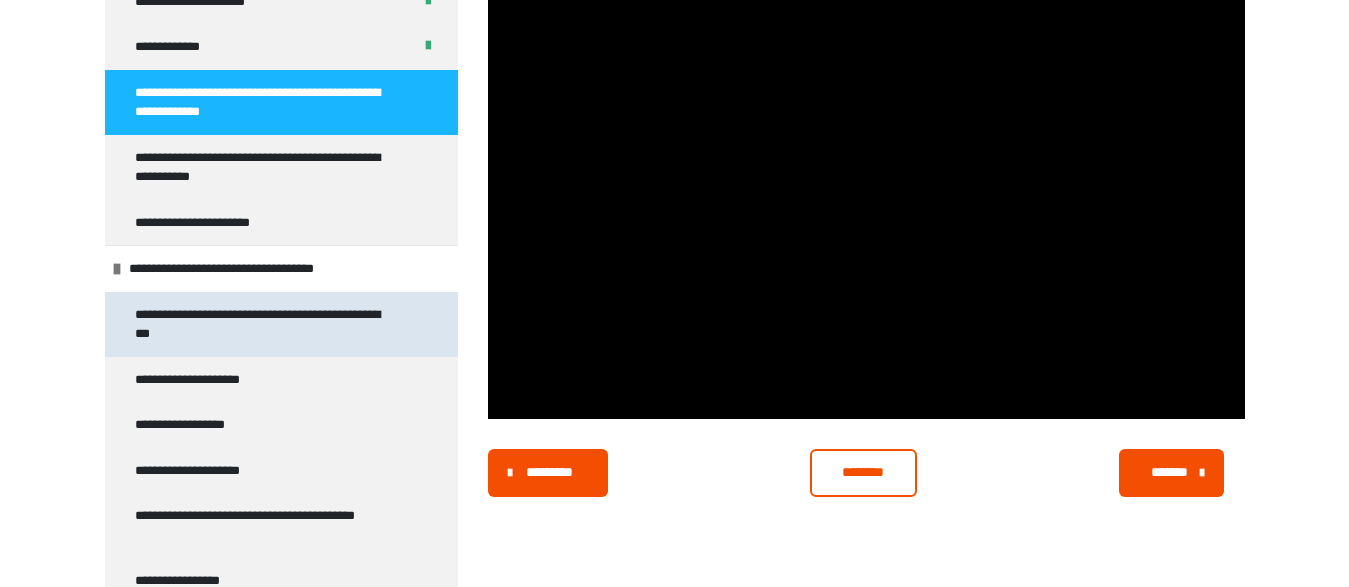 scroll, scrollTop: 288, scrollLeft: 0, axis: vertical 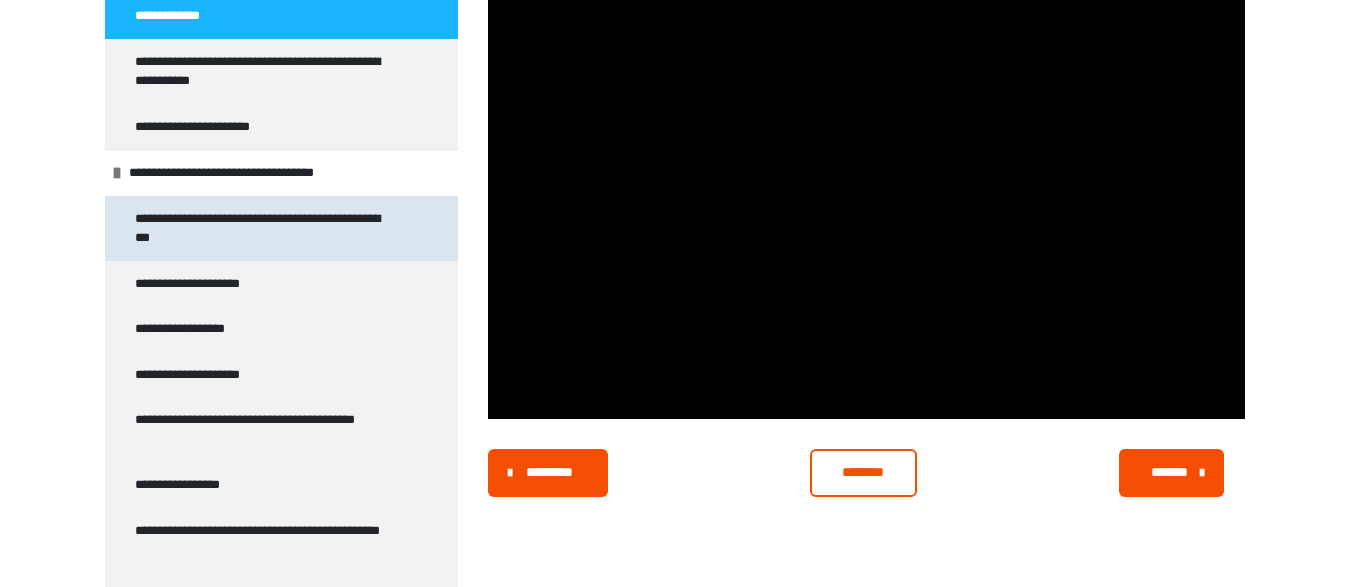 click on "**********" at bounding box center [265, 228] 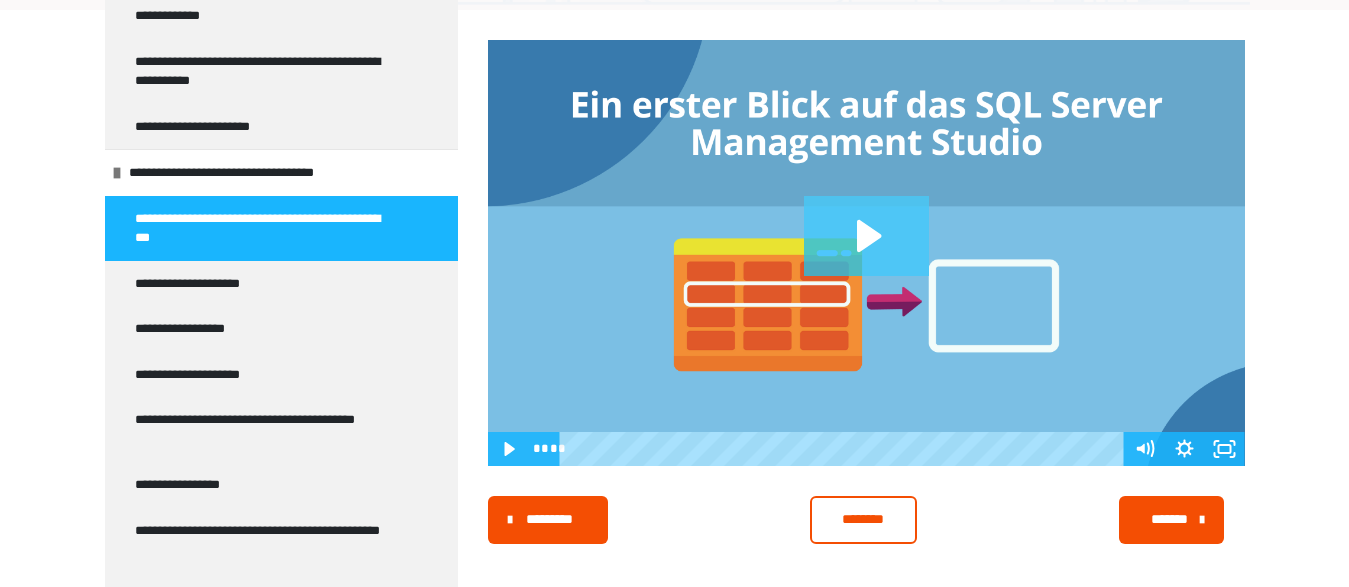 click 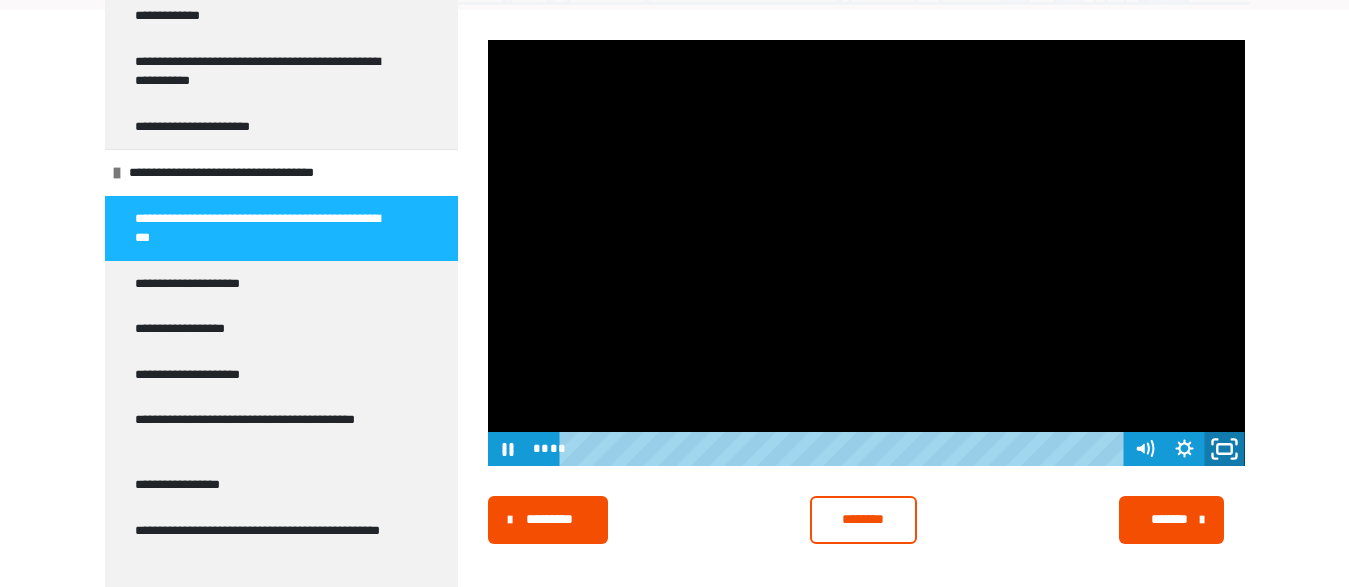 click 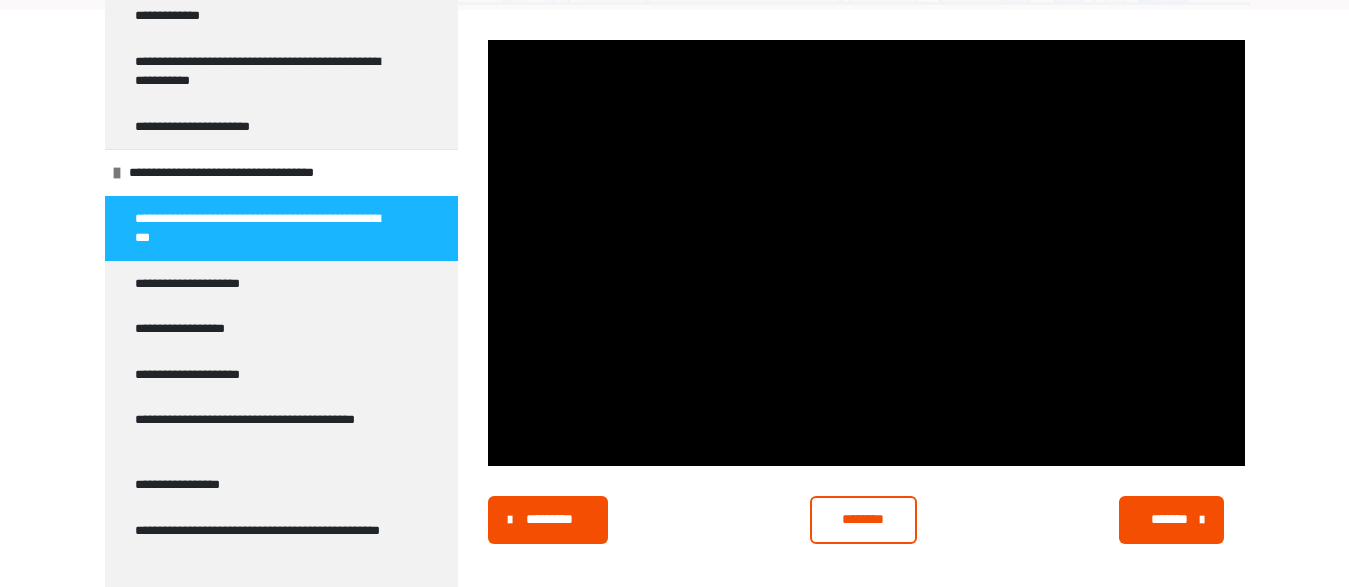 click on "********" at bounding box center [863, 519] 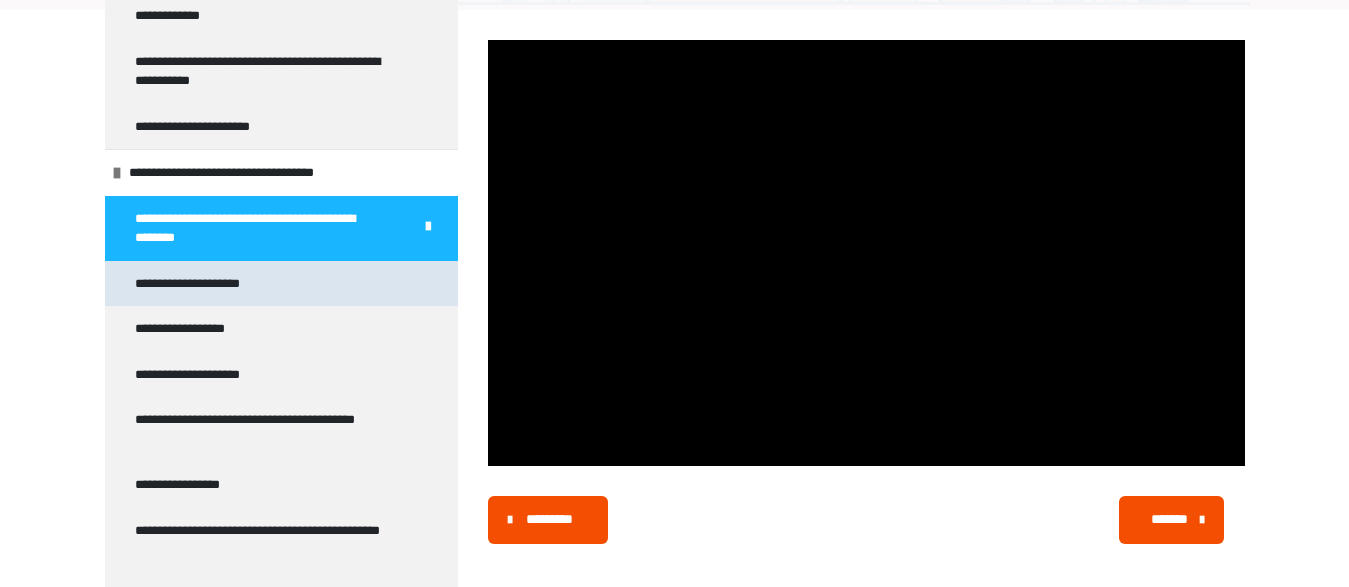 click on "**********" at bounding box center [204, 284] 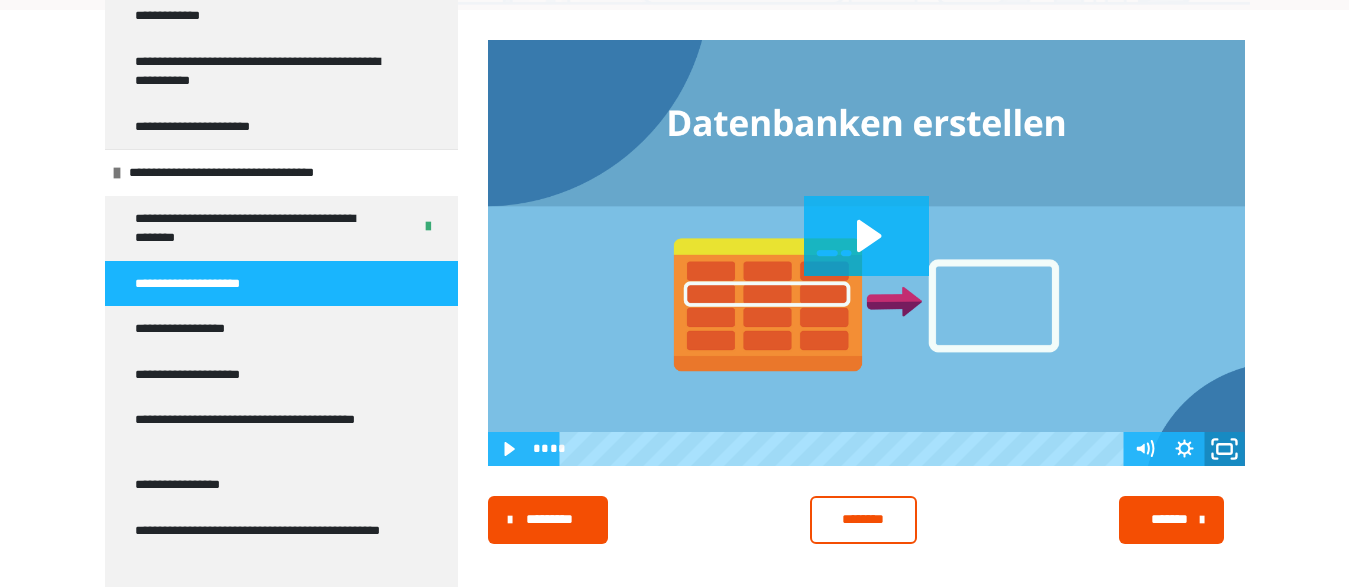 click 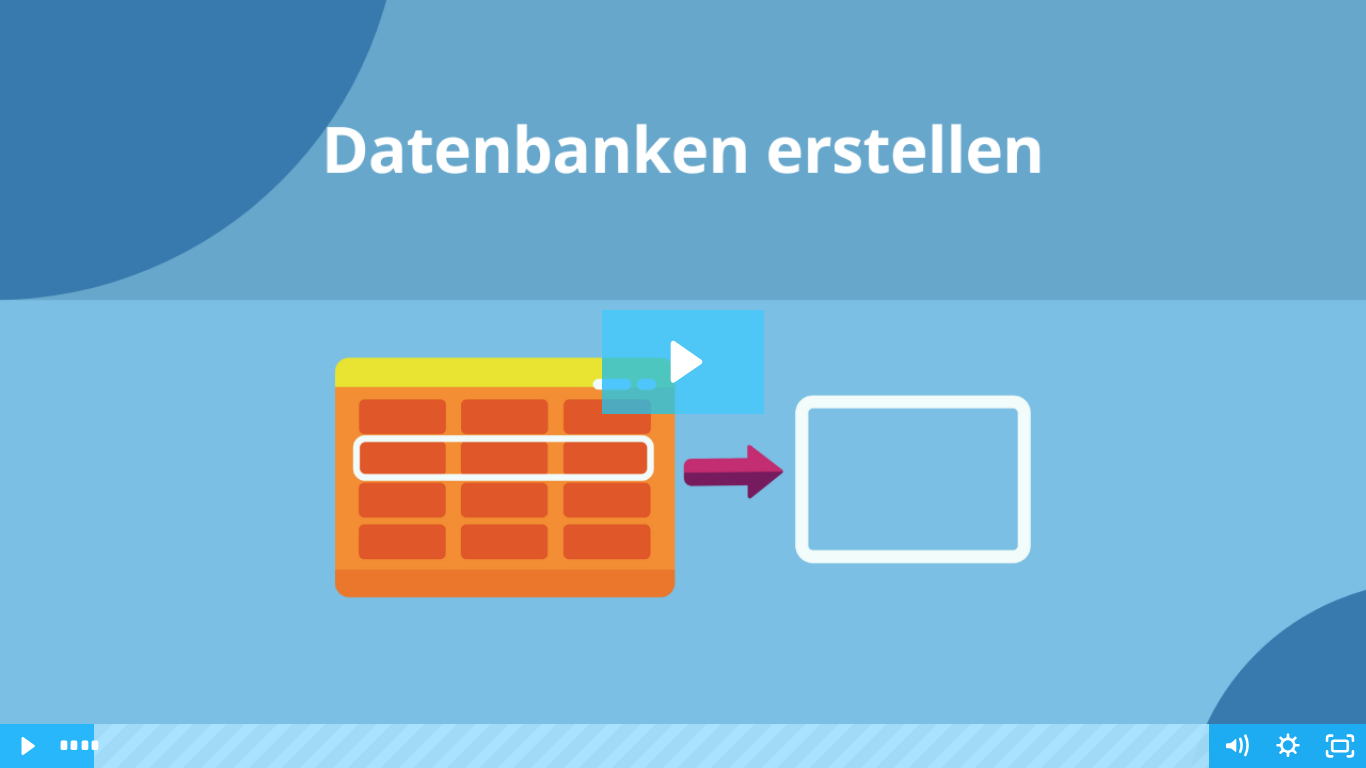 click 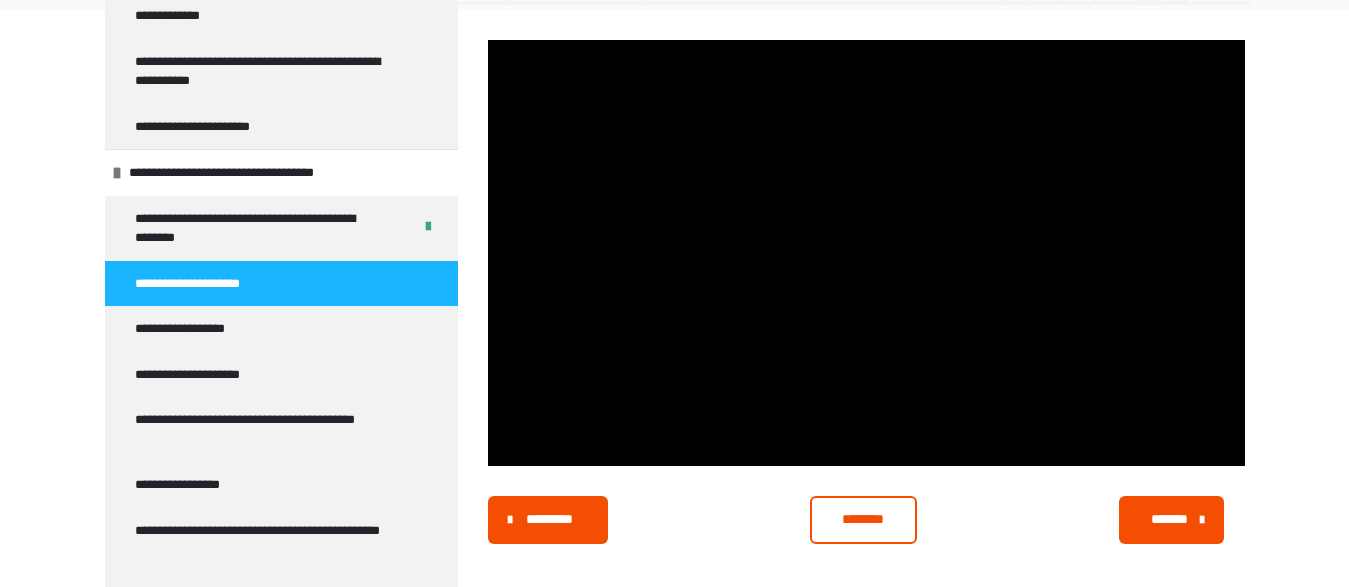 click on "********" at bounding box center [863, 520] 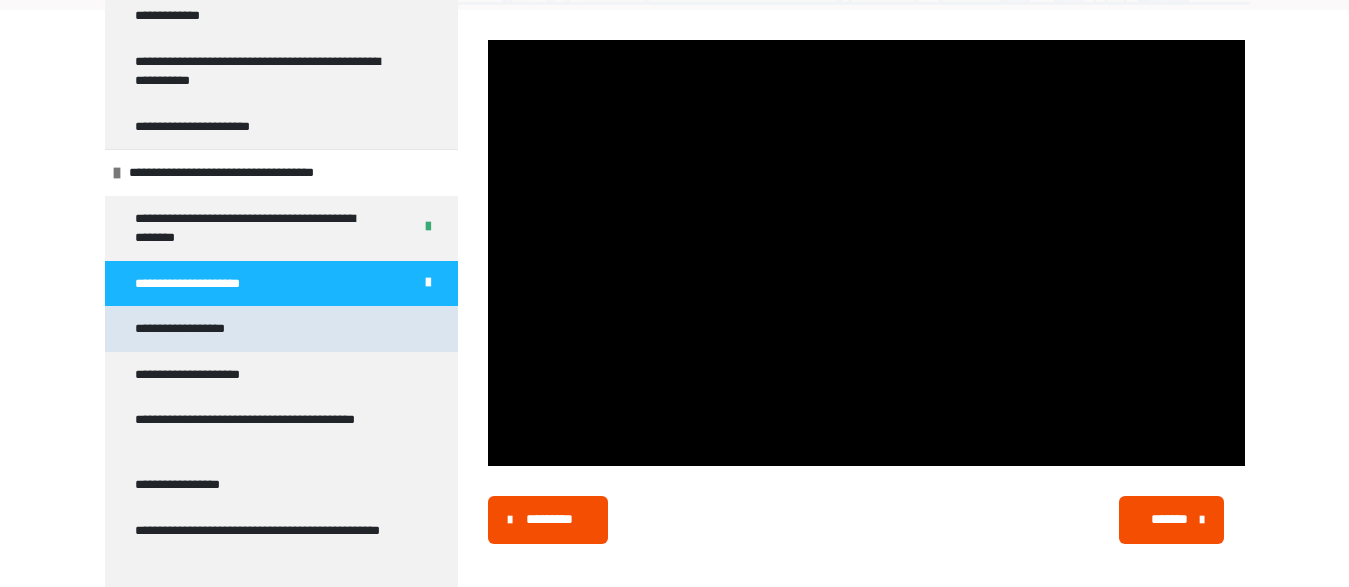click on "**********" at bounding box center [188, 329] 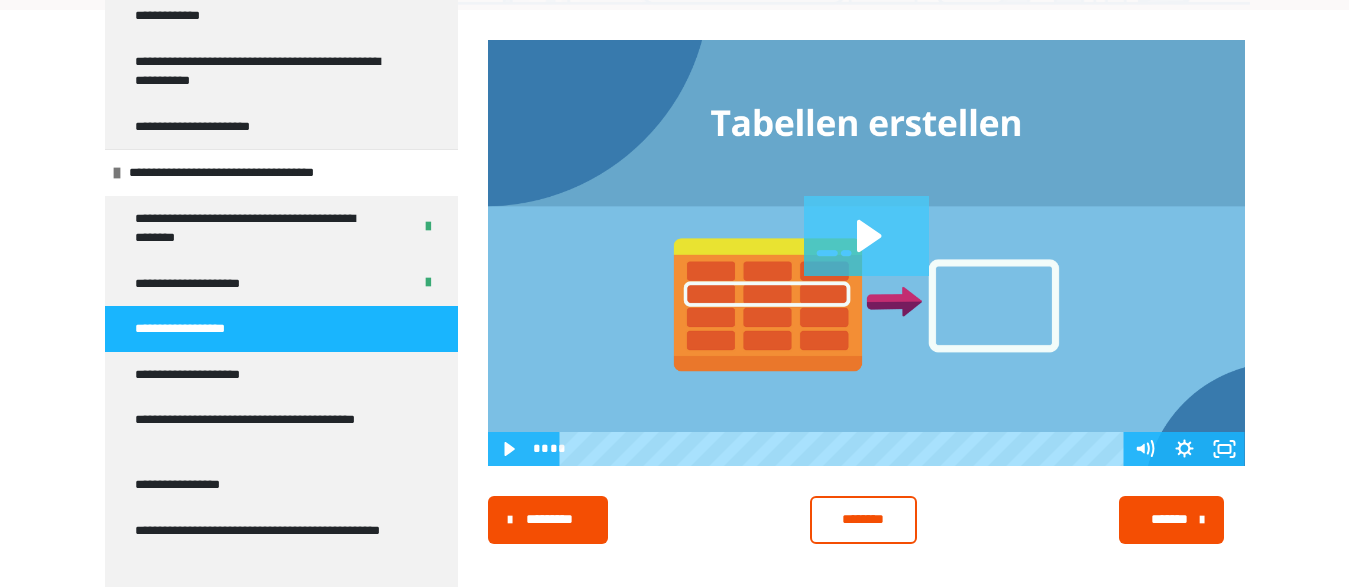 click 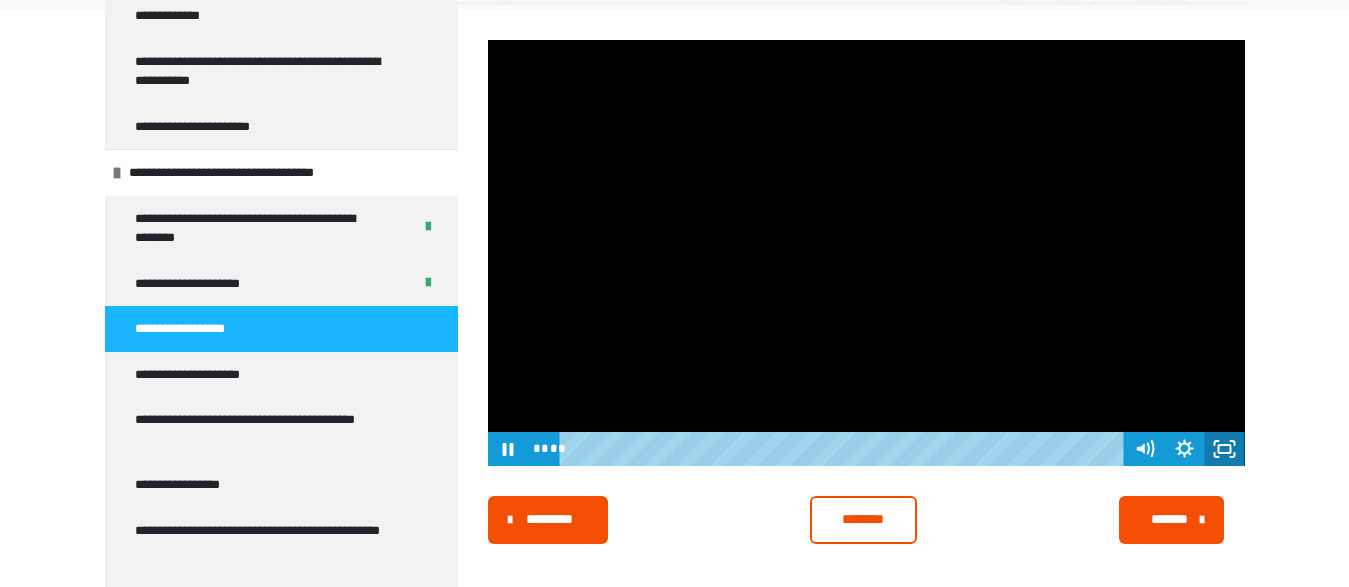 click 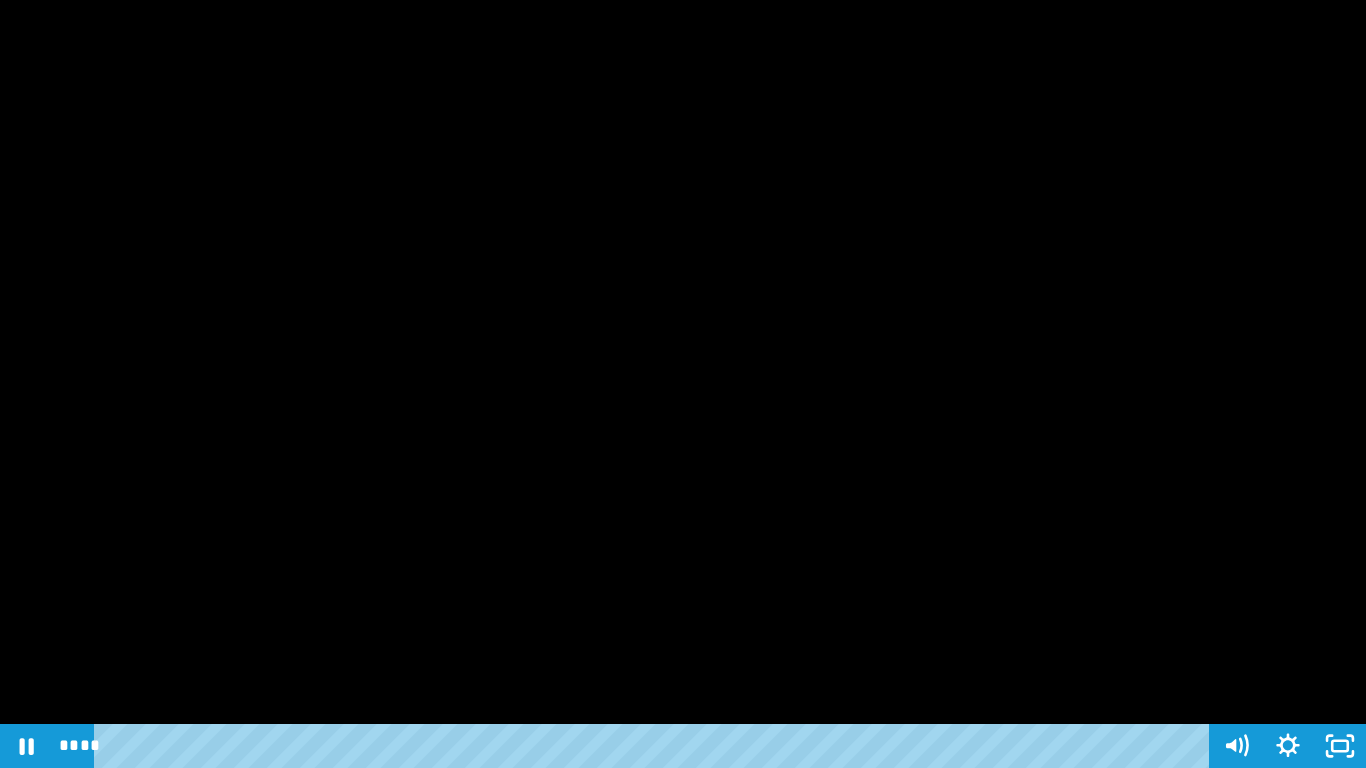 click at bounding box center (683, 384) 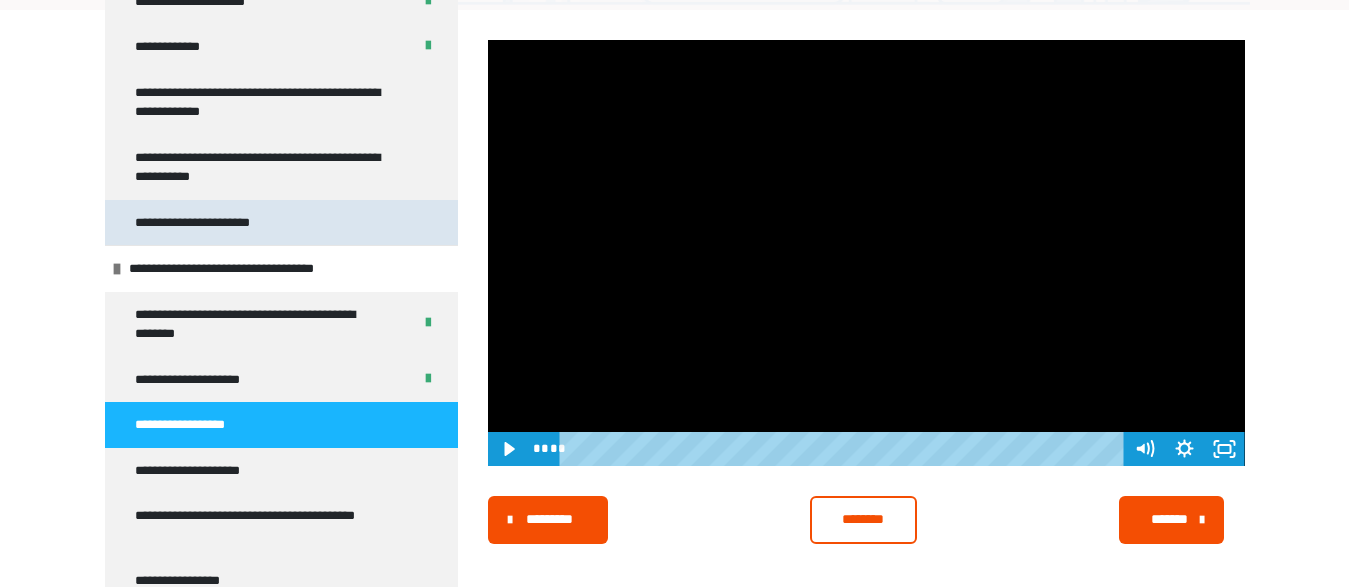 scroll, scrollTop: 96, scrollLeft: 0, axis: vertical 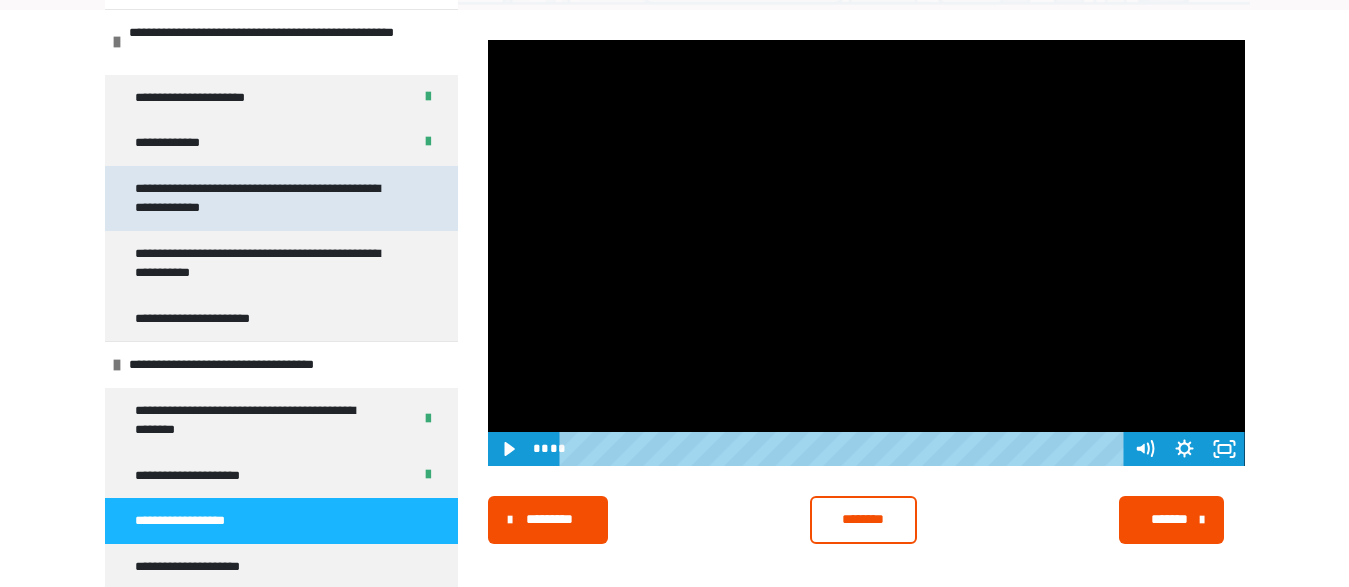 click on "**********" at bounding box center (265, 198) 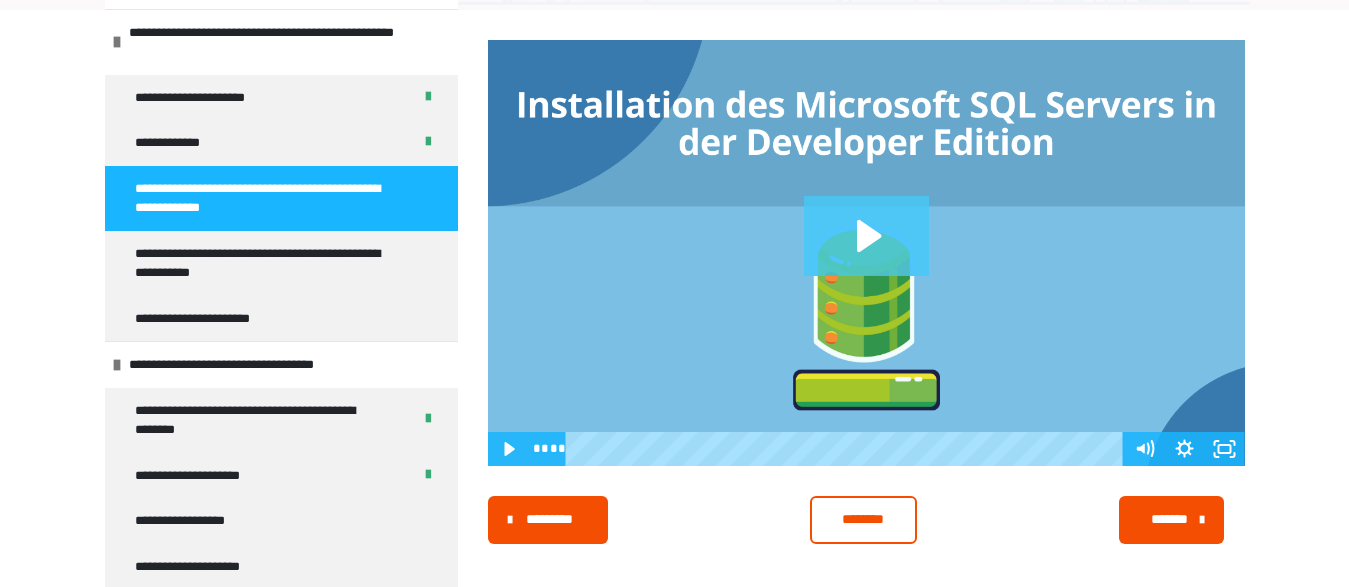 click 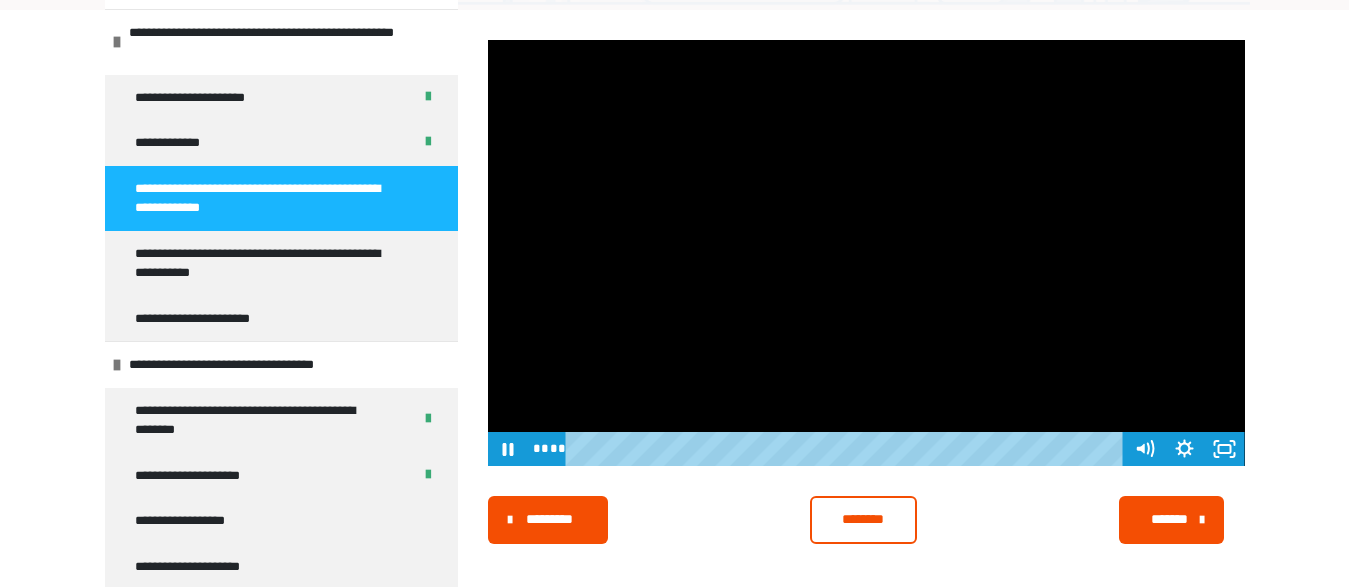 click at bounding box center [866, 253] 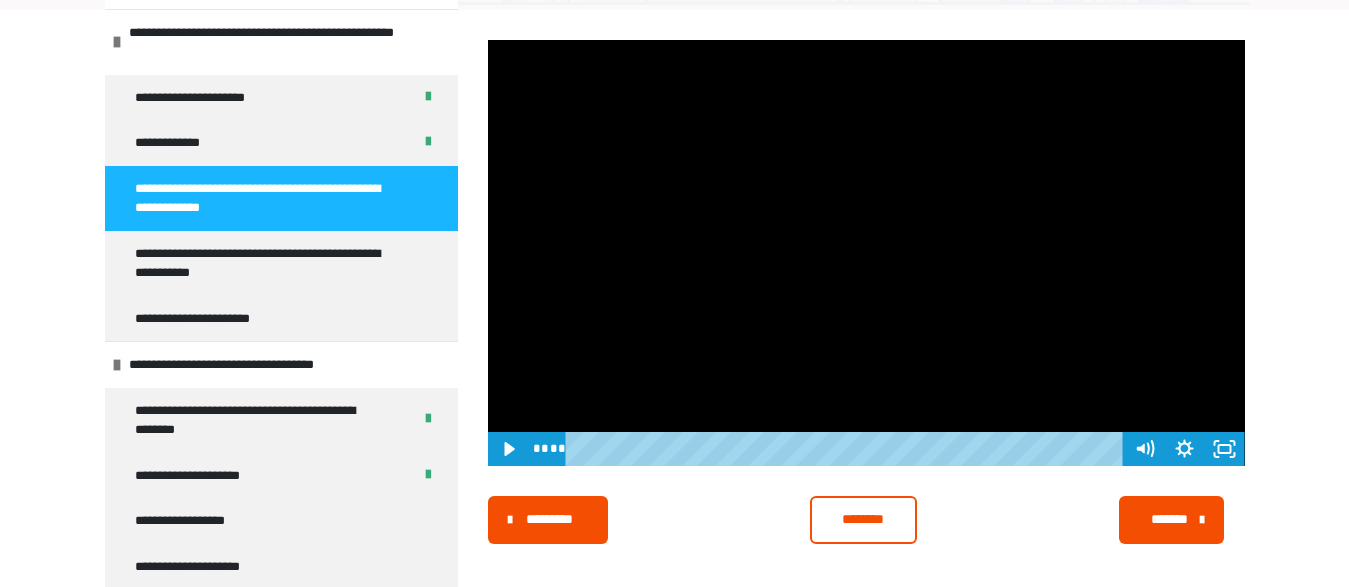 click at bounding box center [866, 253] 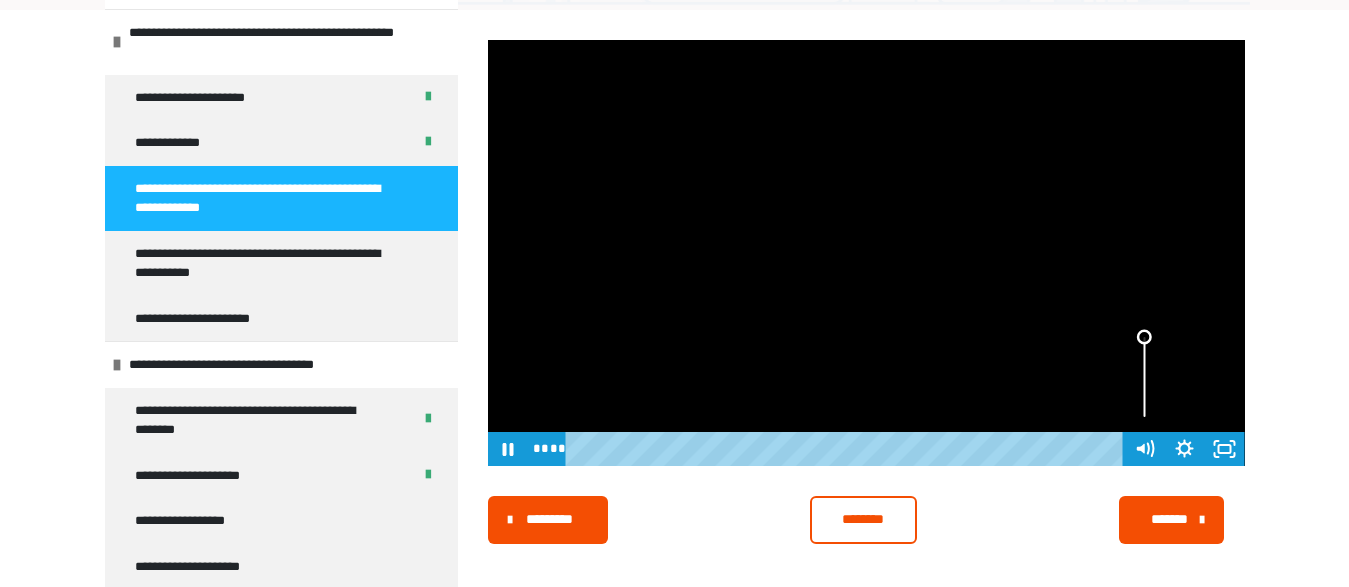 drag, startPoint x: 1147, startPoint y: 353, endPoint x: 1151, endPoint y: 327, distance: 26.305893 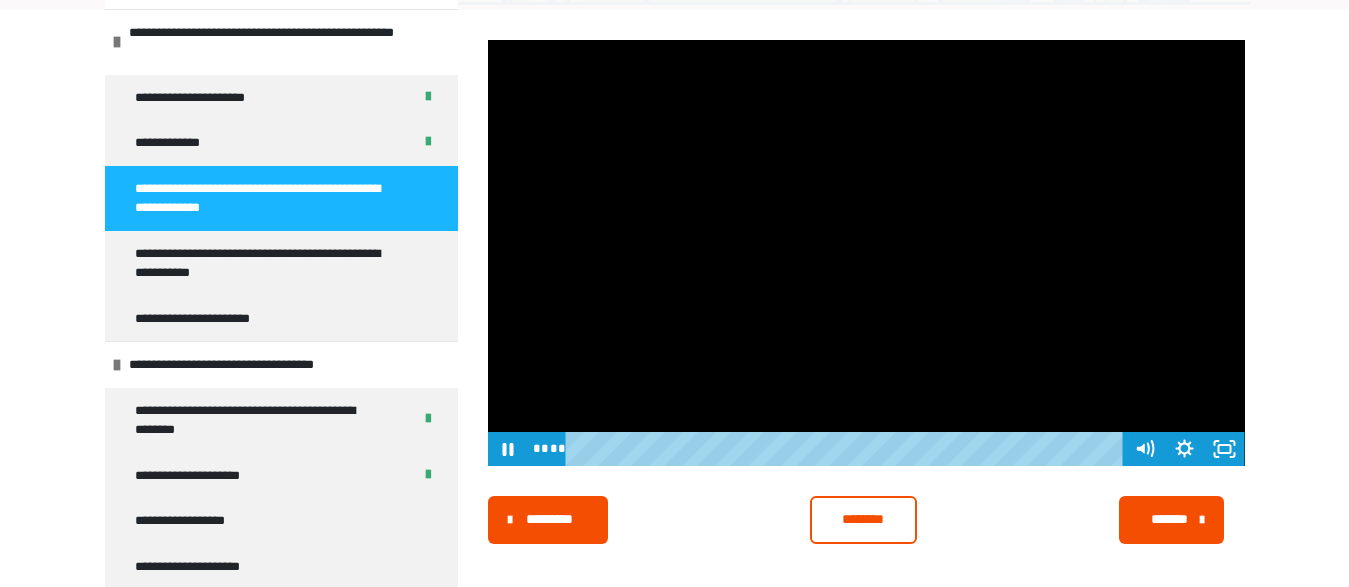 click at bounding box center (866, 253) 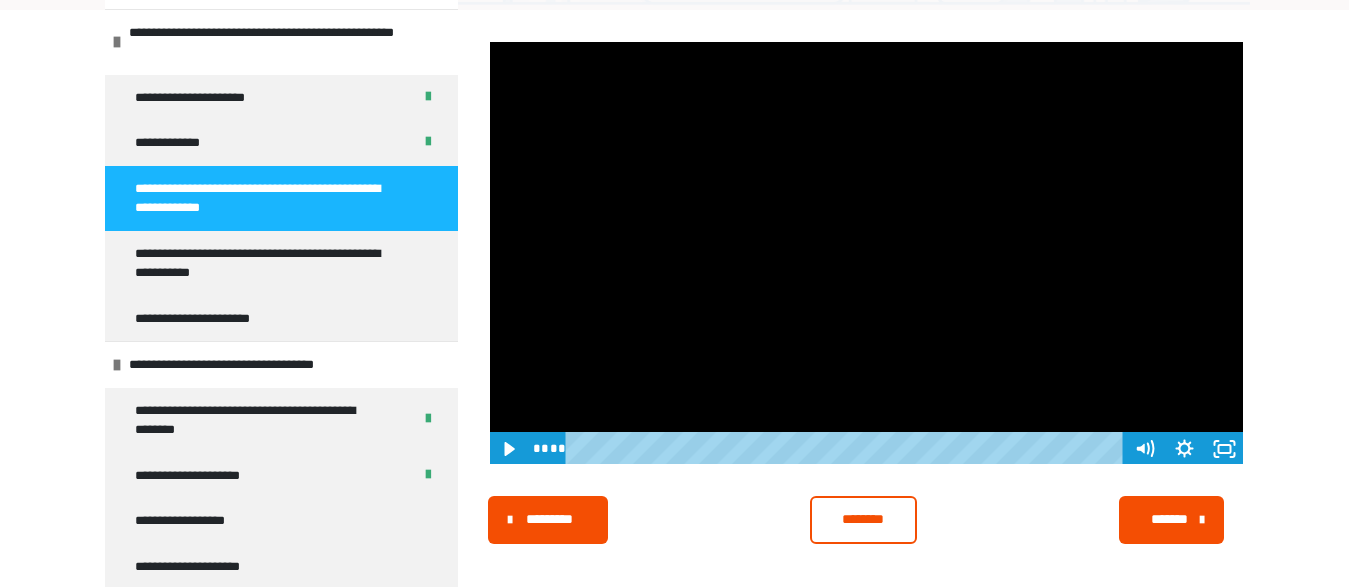 click at bounding box center (866, 253) 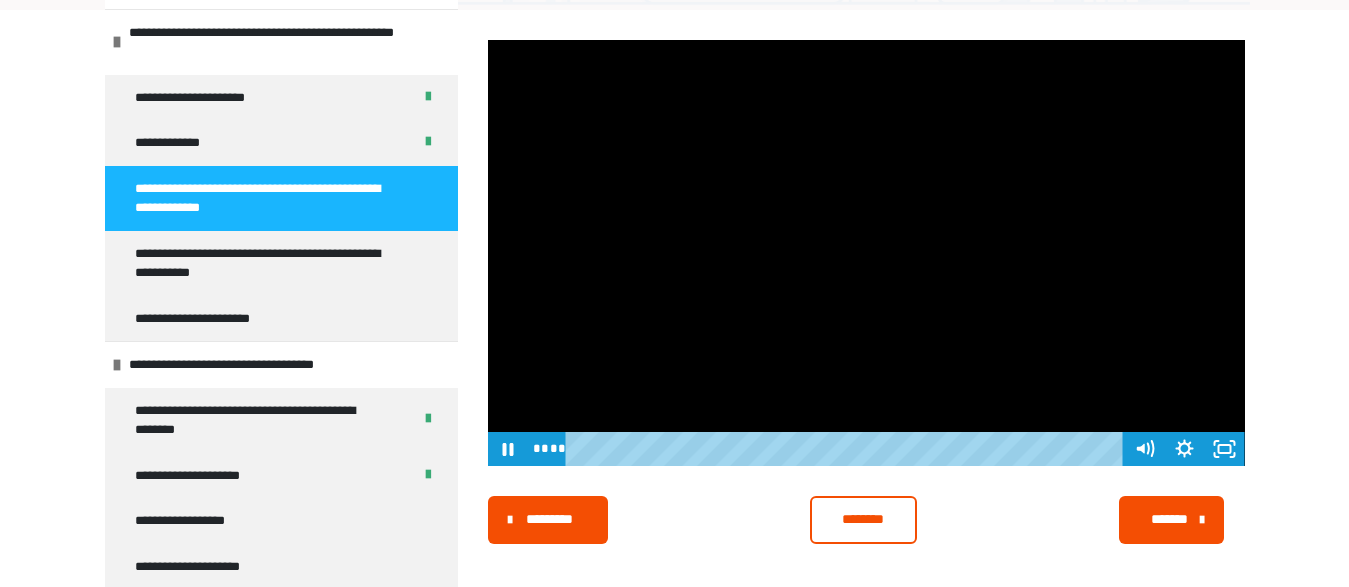 click at bounding box center [866, 253] 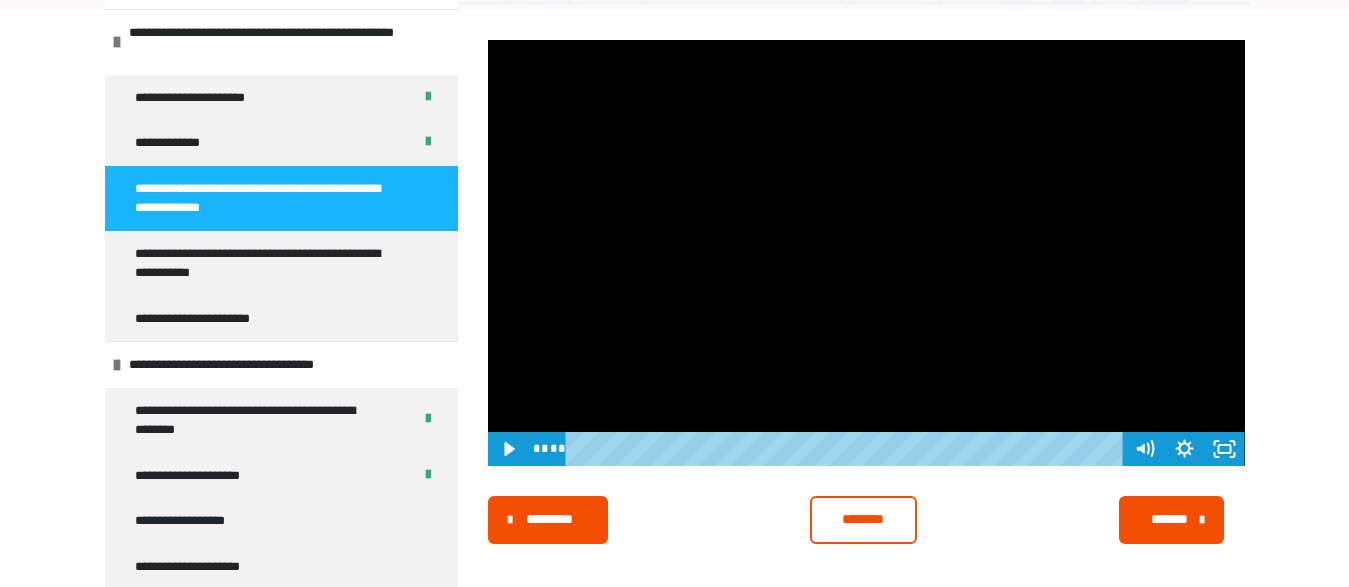 click at bounding box center [866, 253] 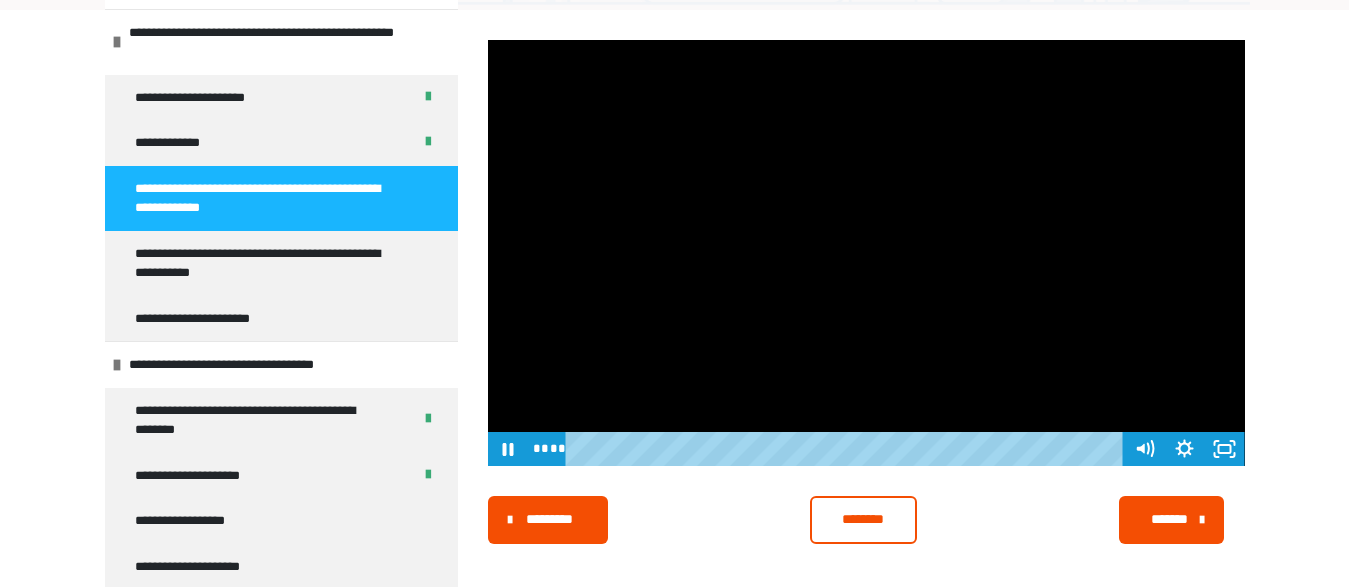click at bounding box center (866, 253) 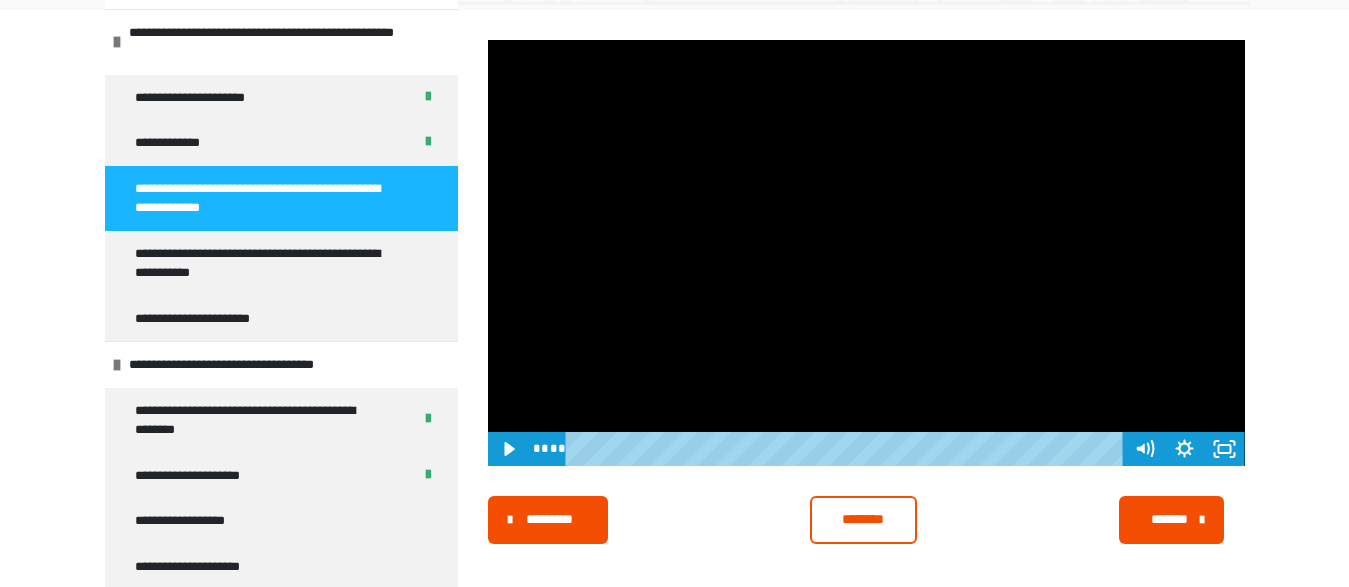 click at bounding box center [866, 253] 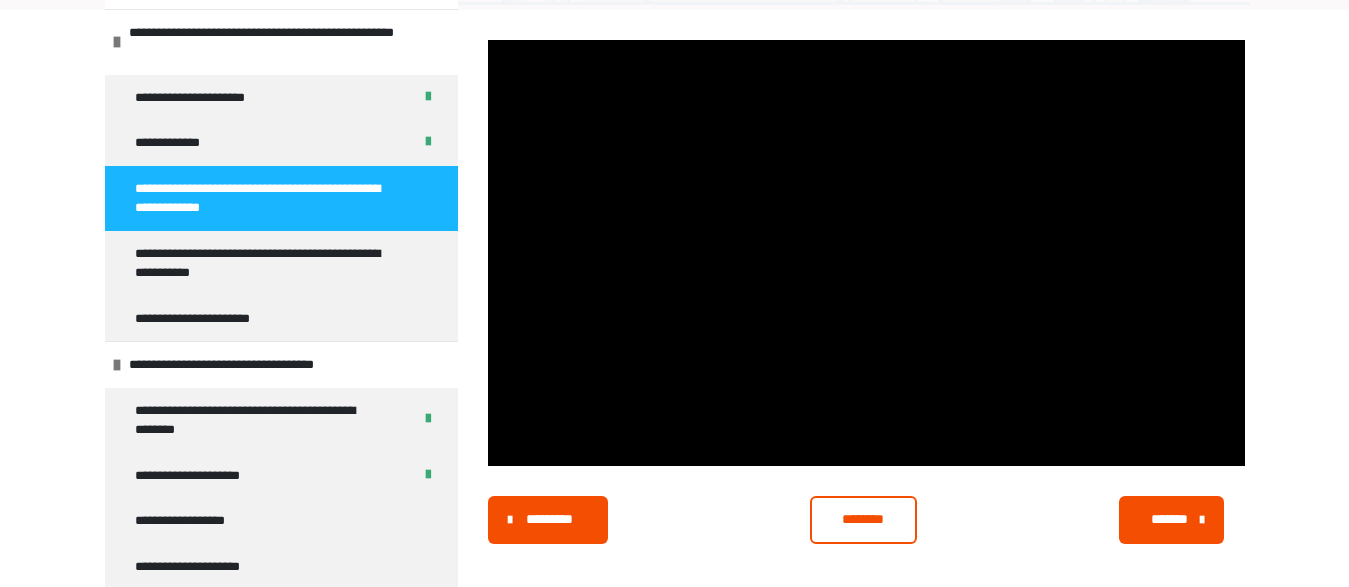 click at bounding box center (866, 253) 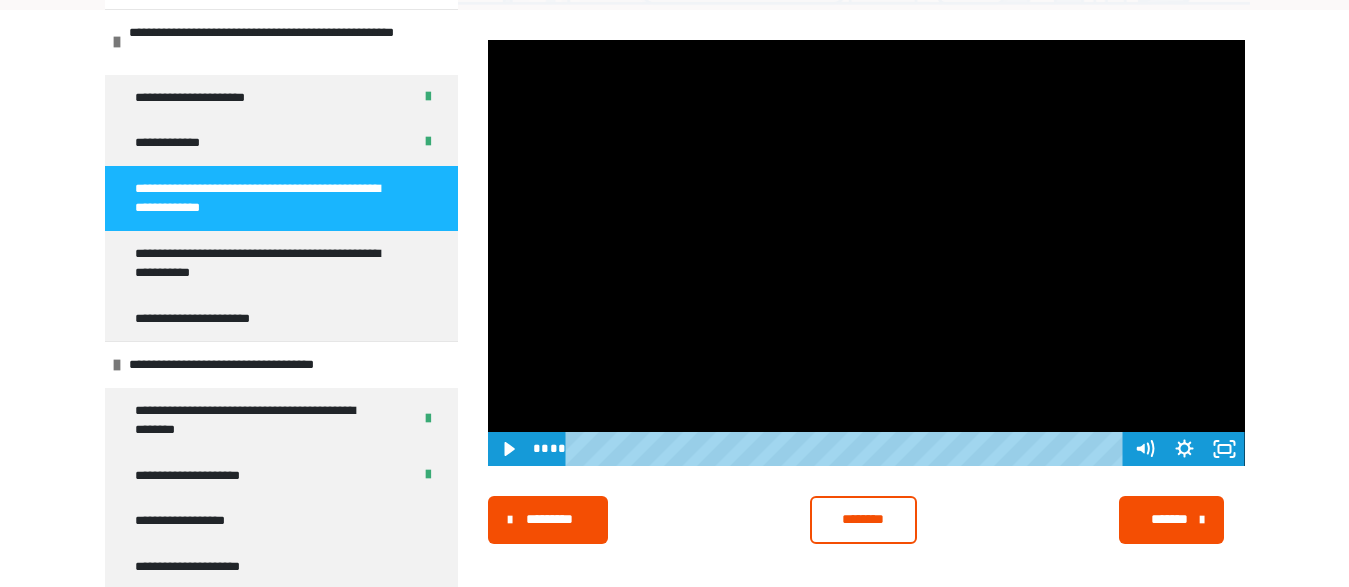 click at bounding box center [866, 253] 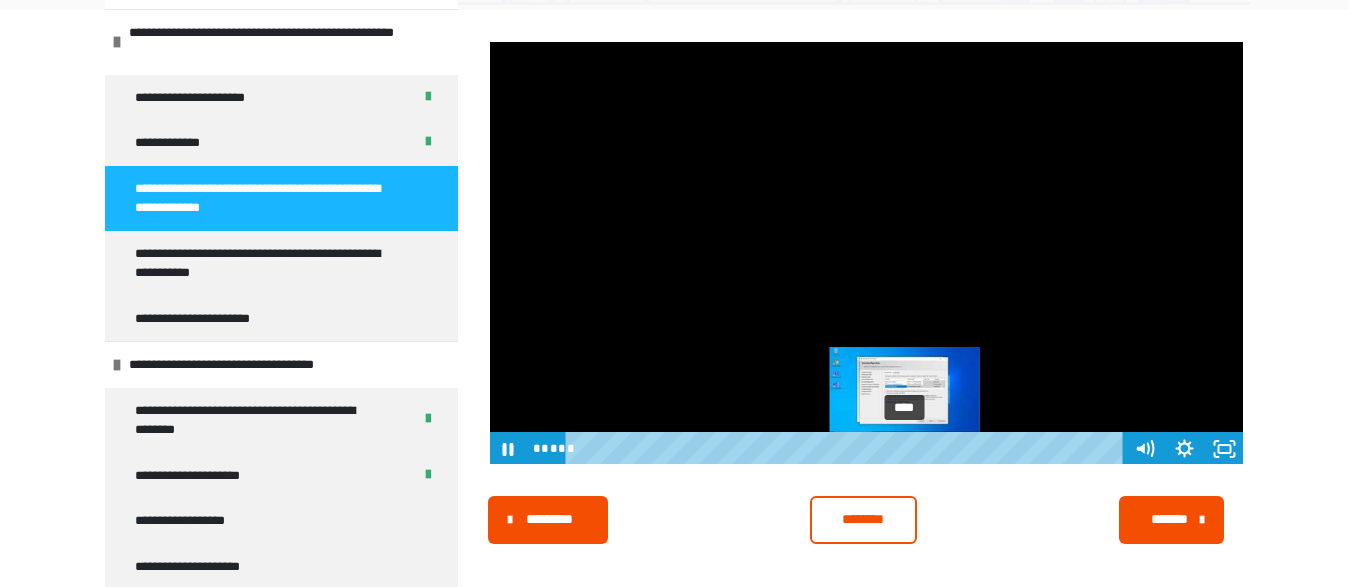 click on "****" at bounding box center (847, 449) 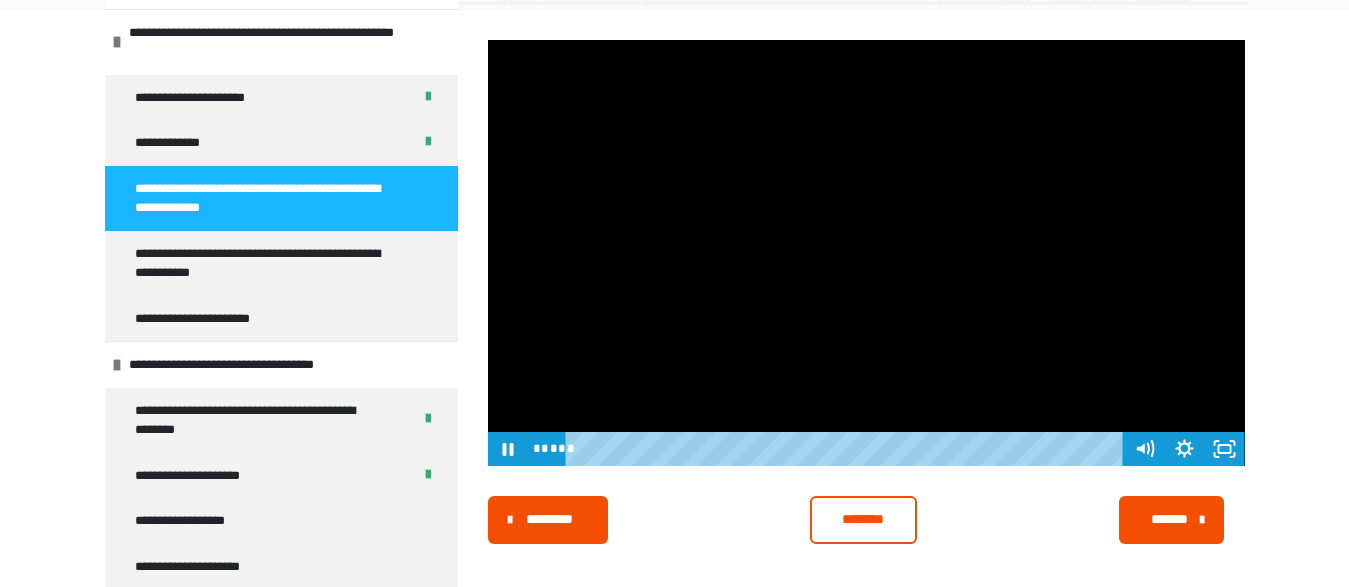click at bounding box center (866, 253) 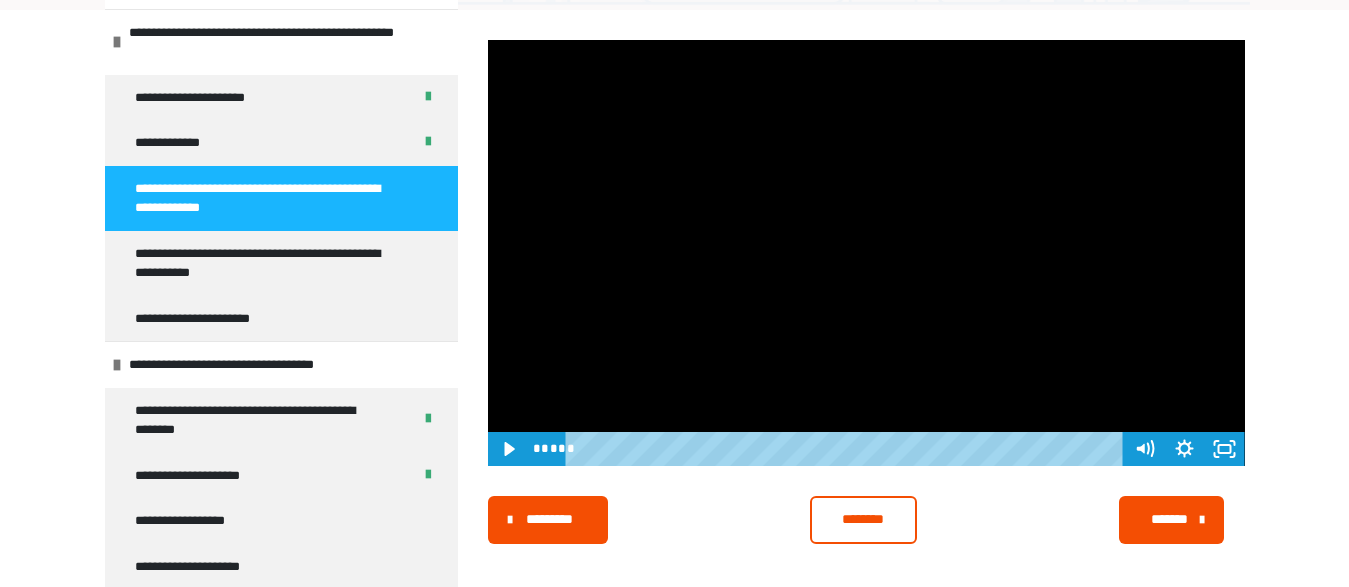 click at bounding box center (866, 253) 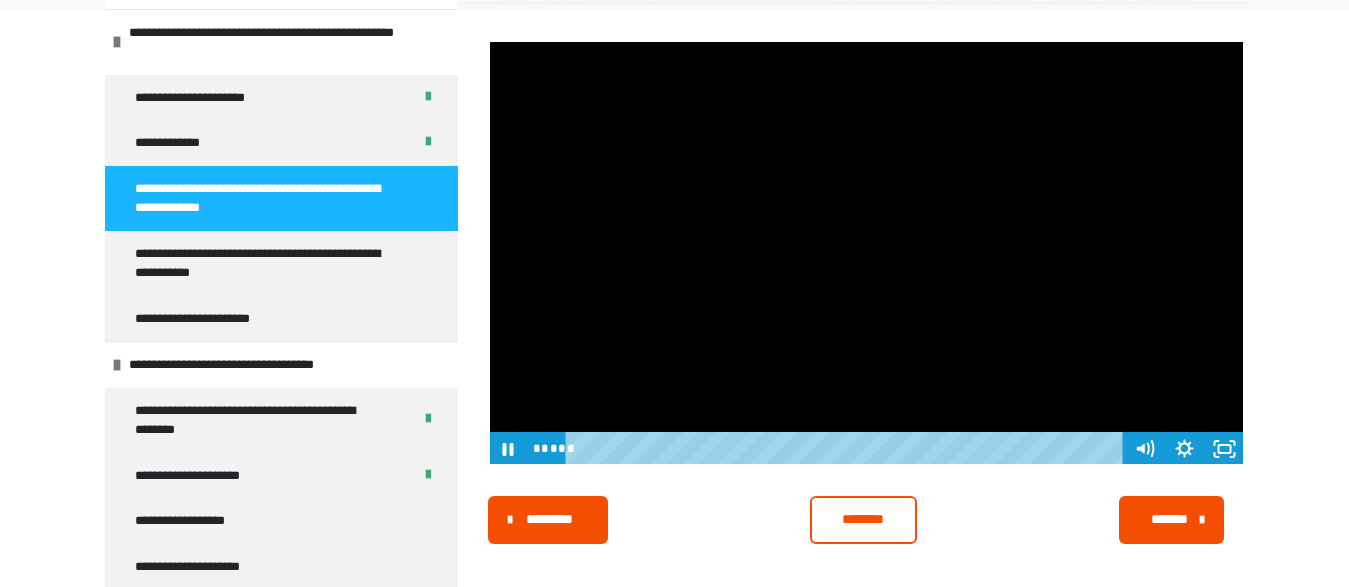 click at bounding box center (866, 253) 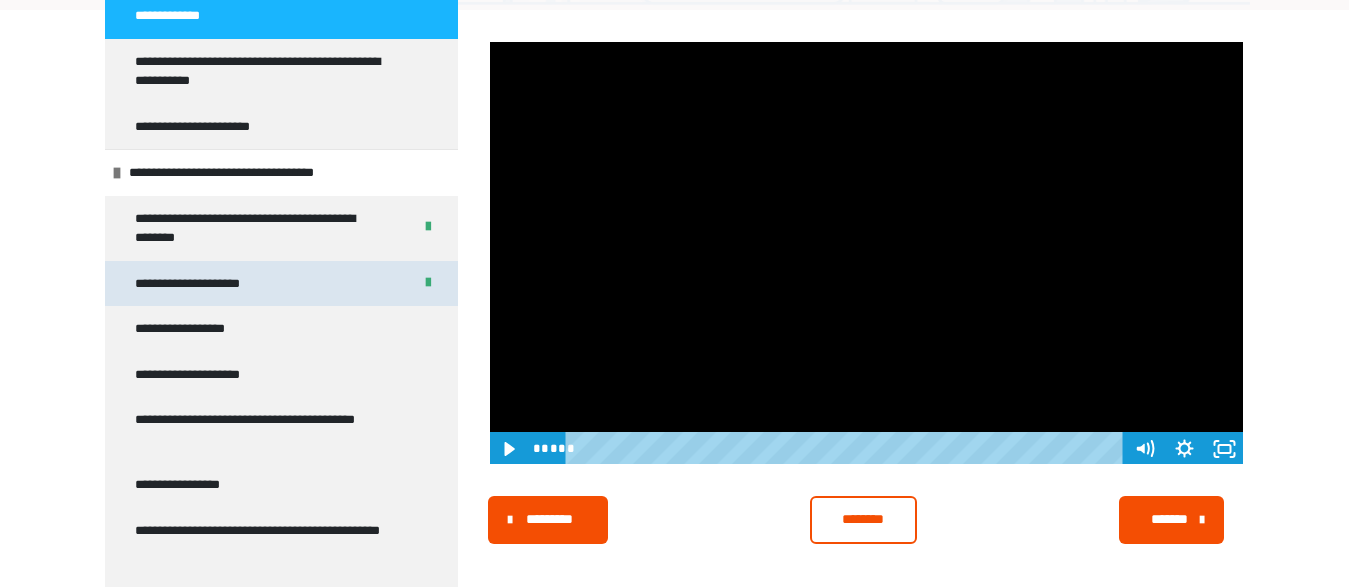 scroll, scrollTop: 384, scrollLeft: 0, axis: vertical 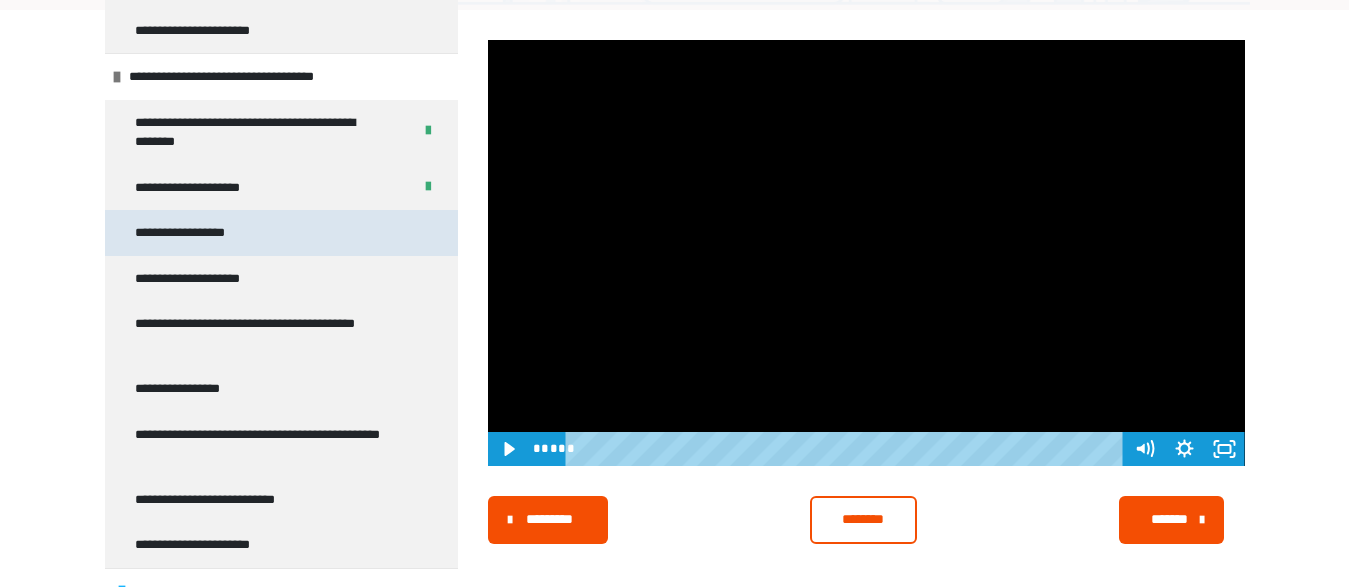 click on "**********" at bounding box center [281, 233] 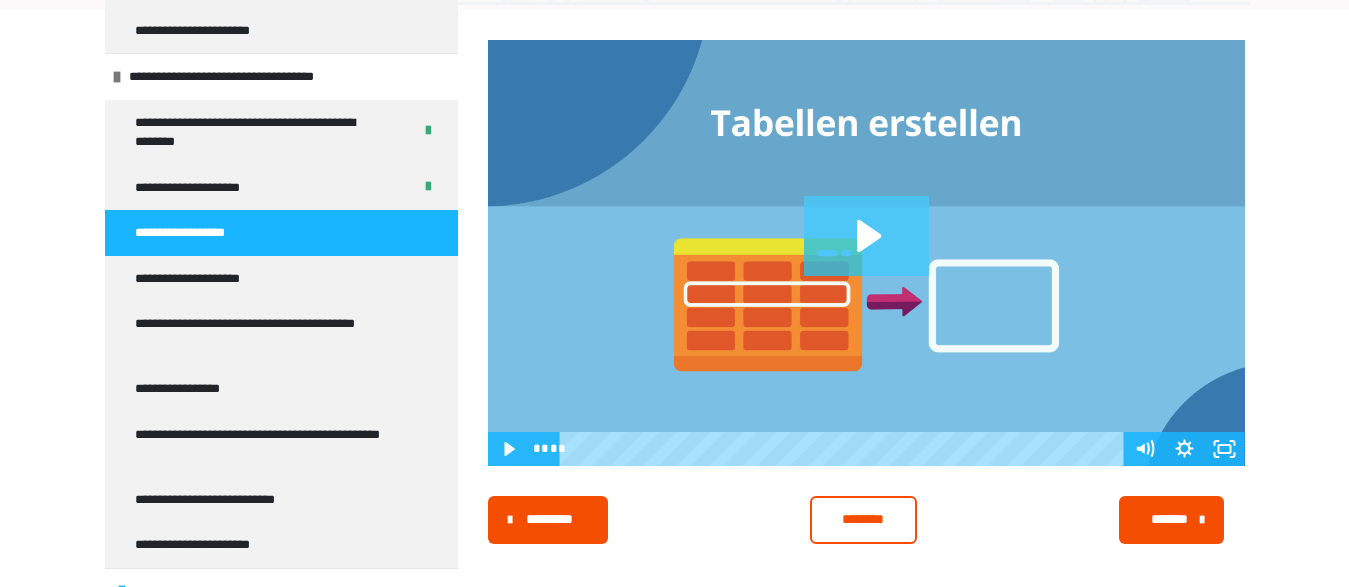 click 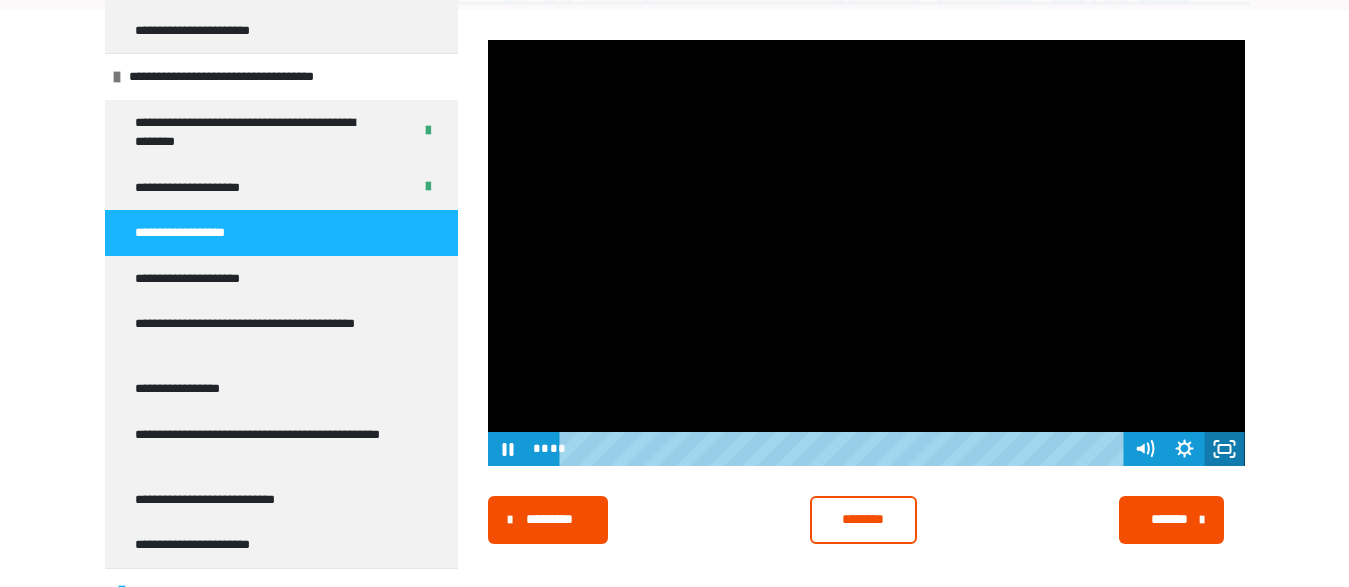 click 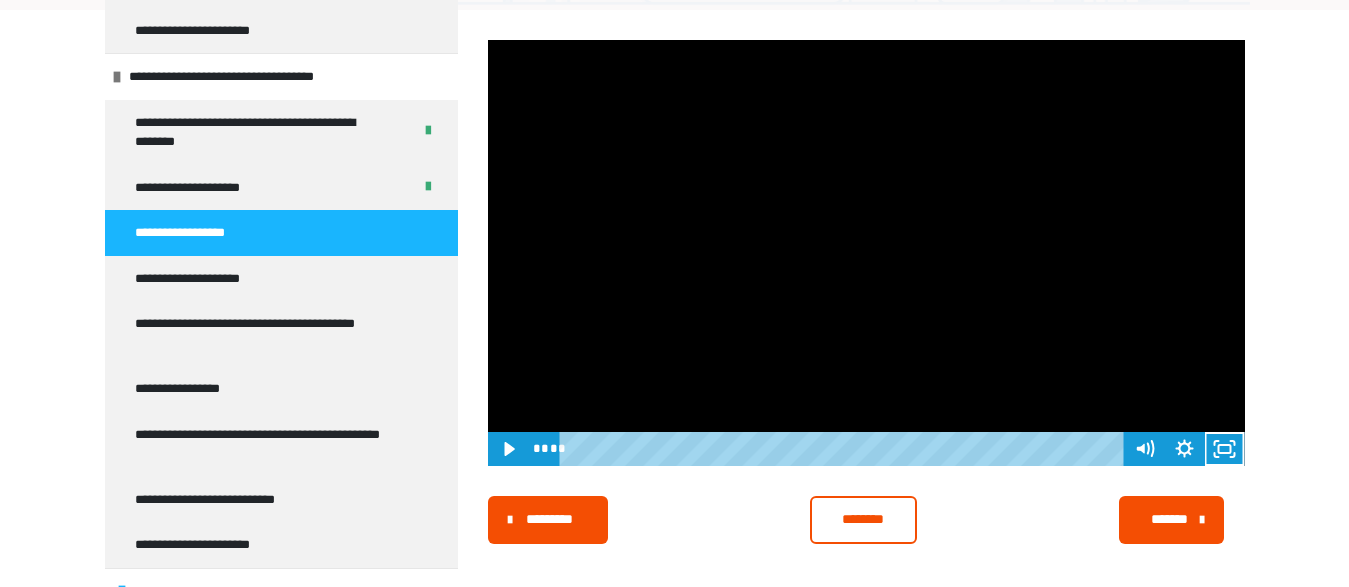 click on "********" at bounding box center (863, 519) 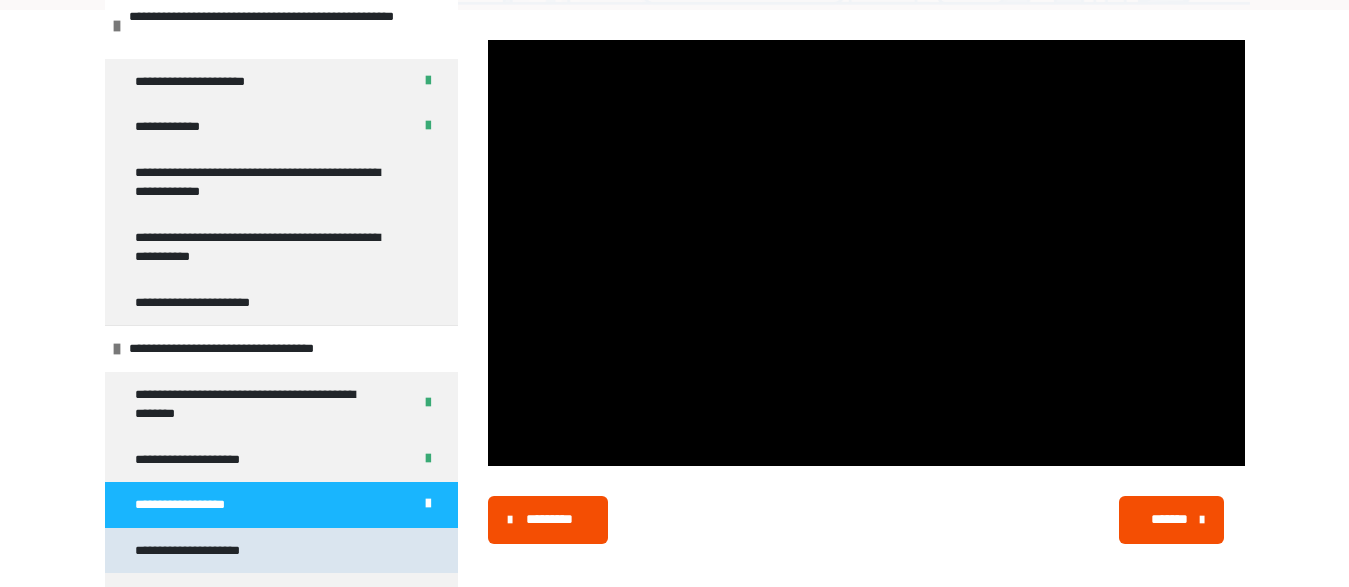scroll, scrollTop: 96, scrollLeft: 0, axis: vertical 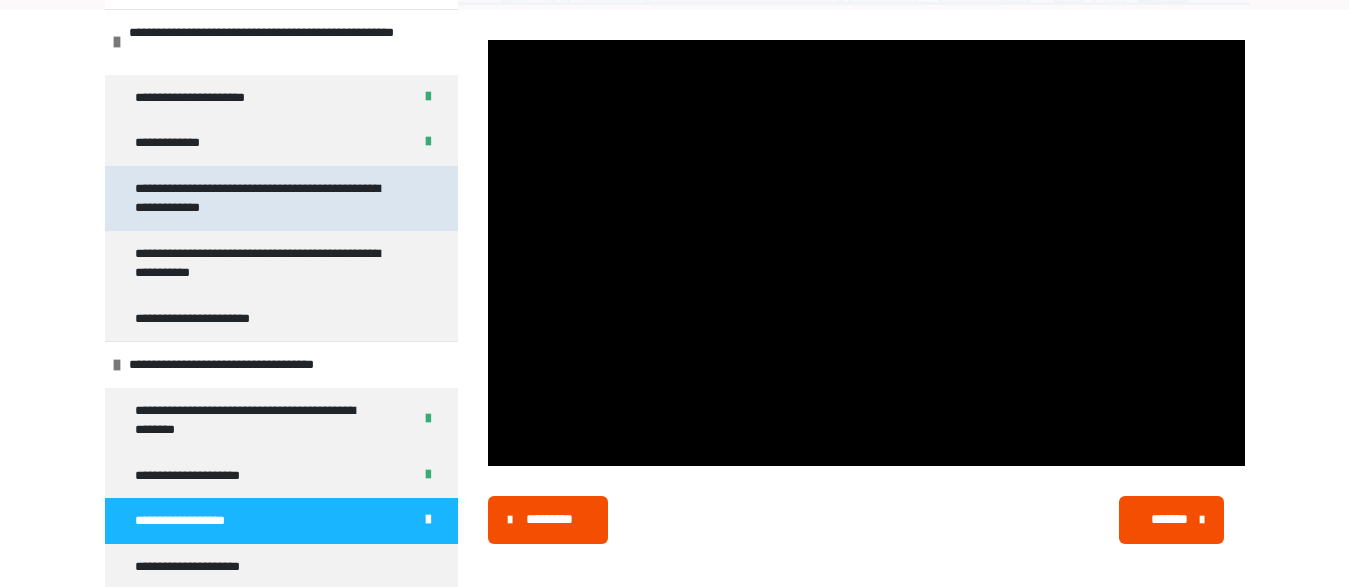 click on "**********" at bounding box center [265, 198] 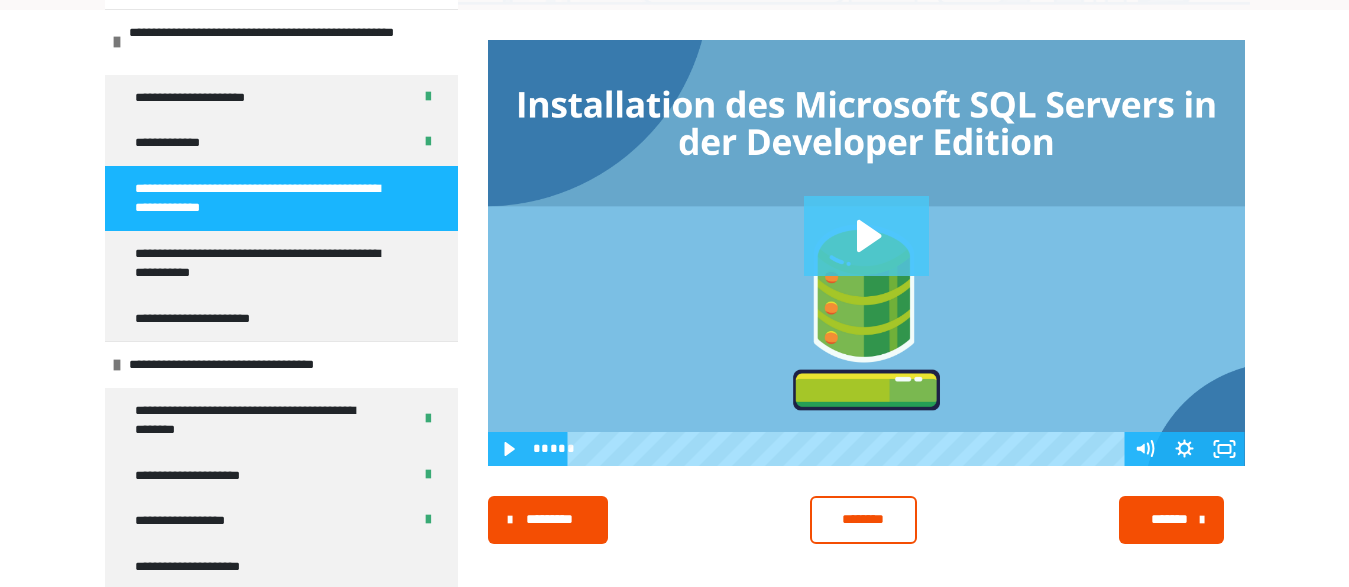 click 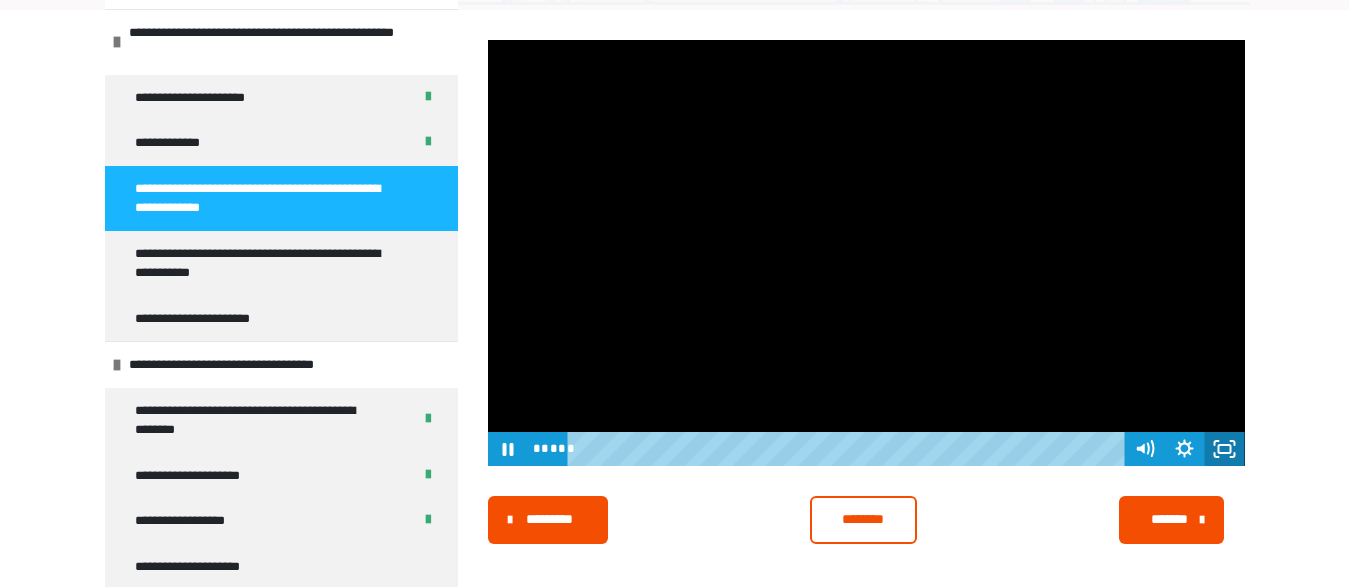 click 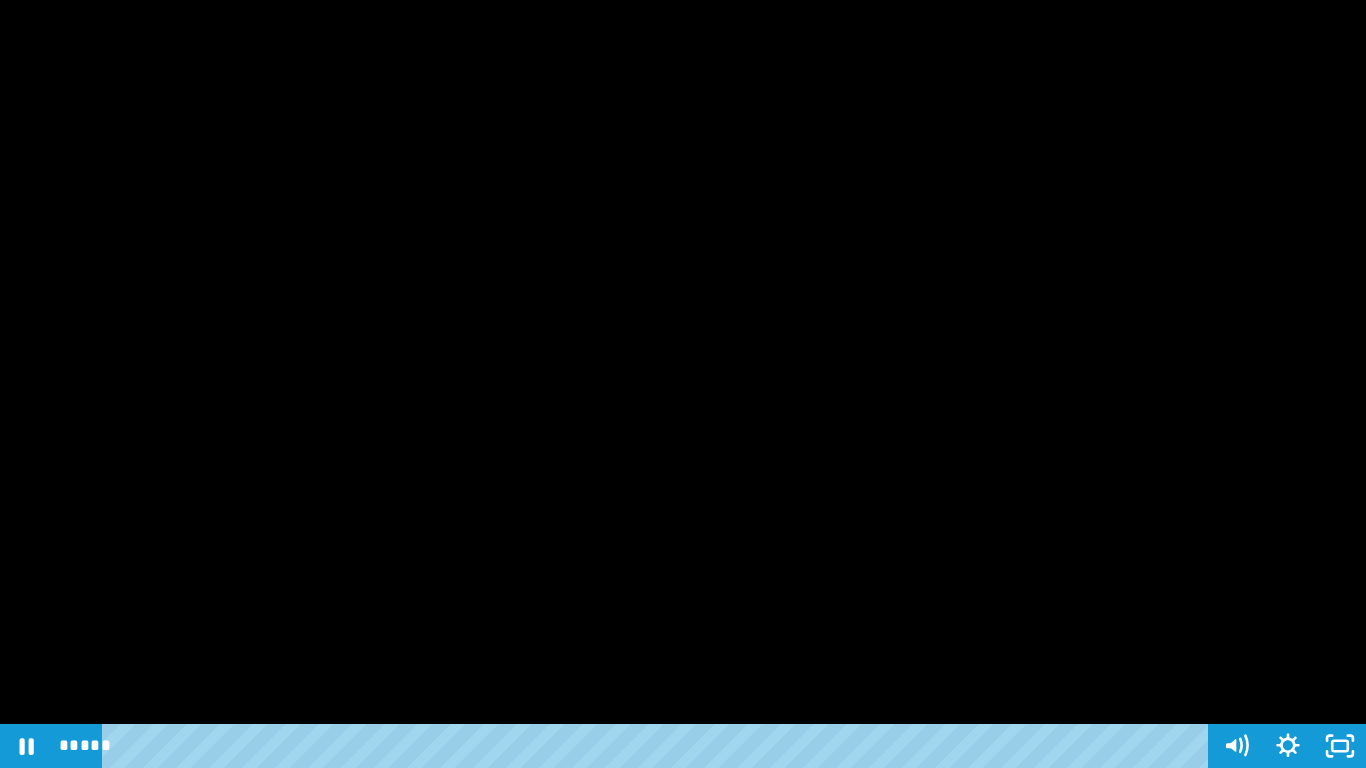 click at bounding box center (683, 384) 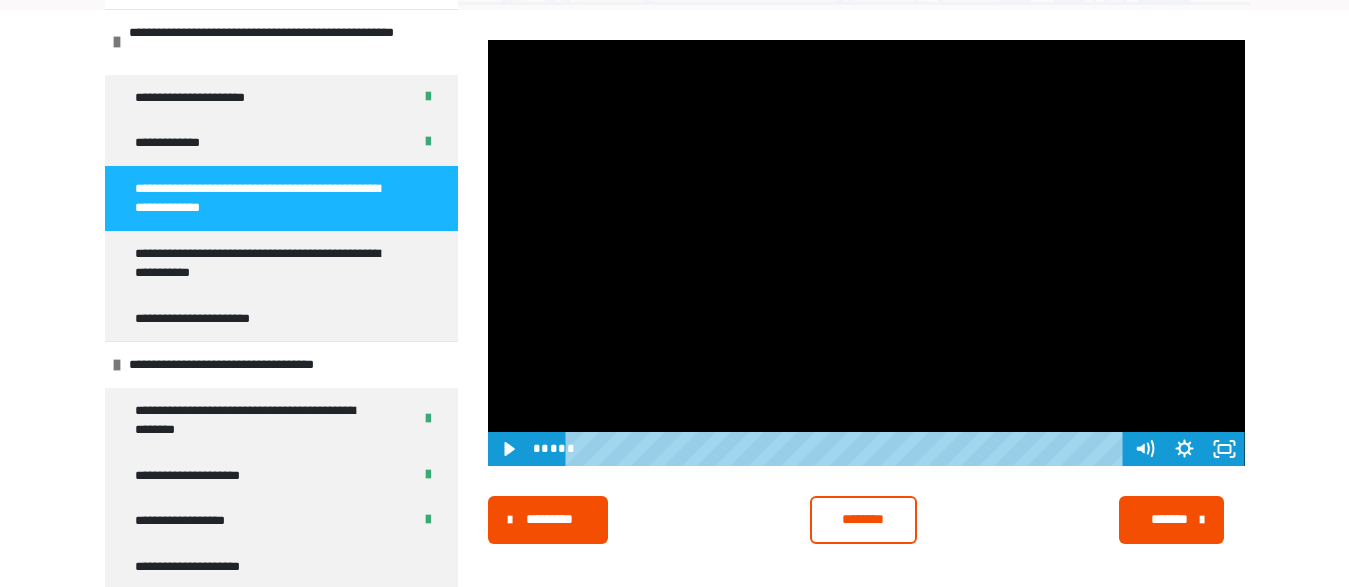 click at bounding box center (866, 253) 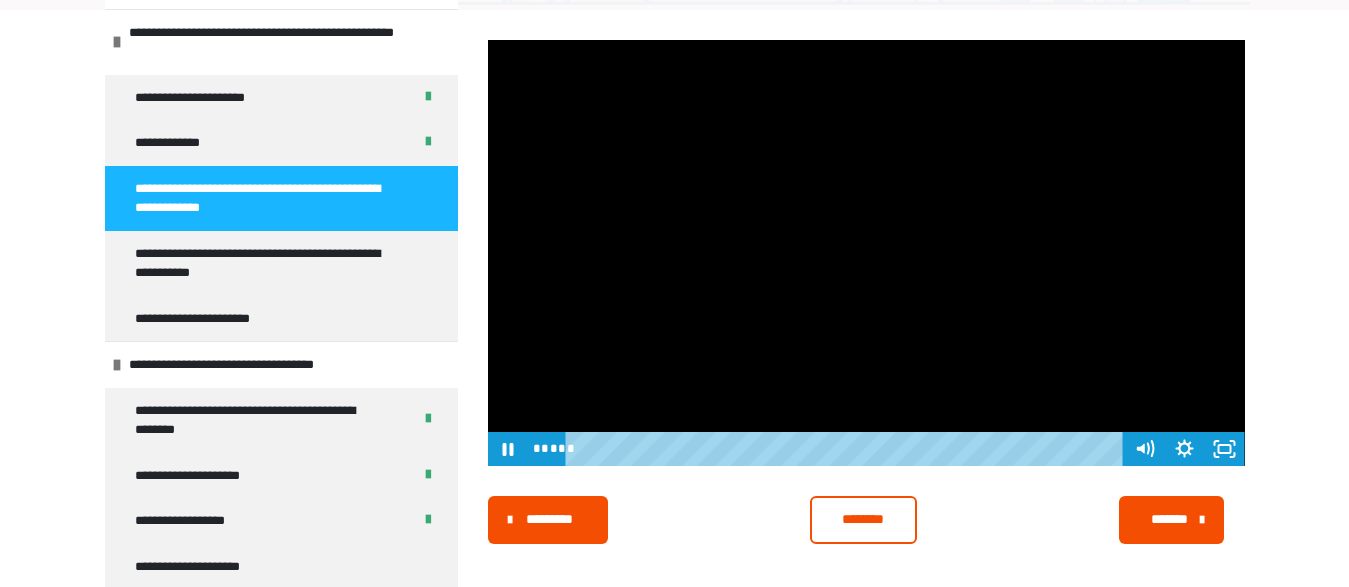 click at bounding box center (866, 253) 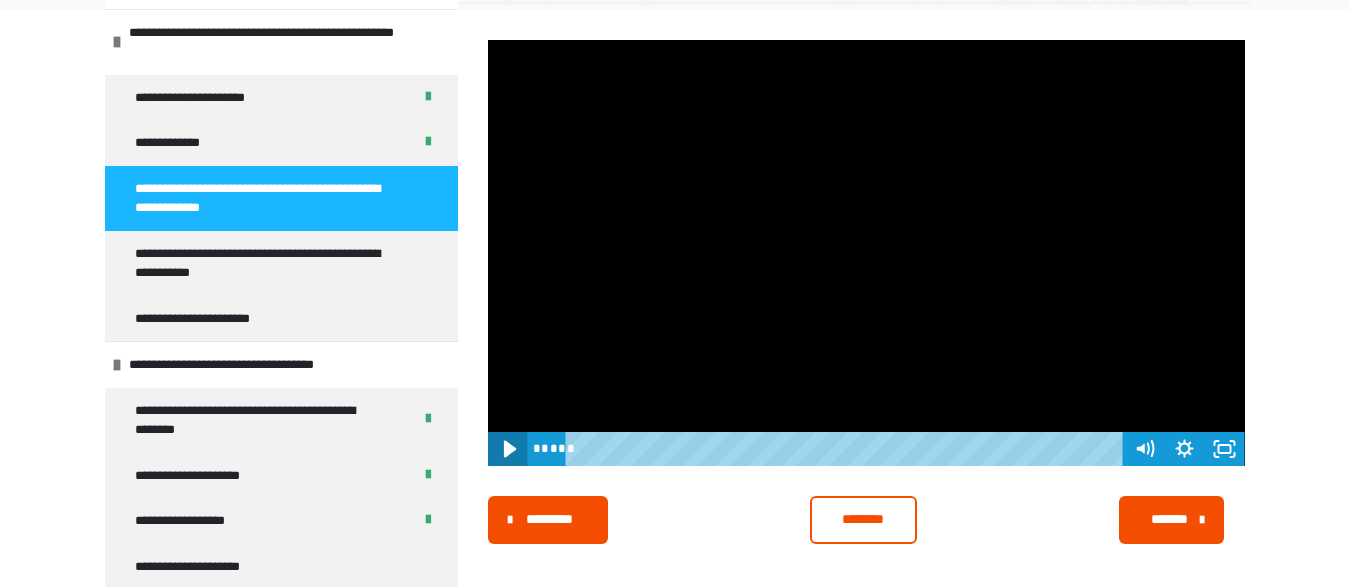 click 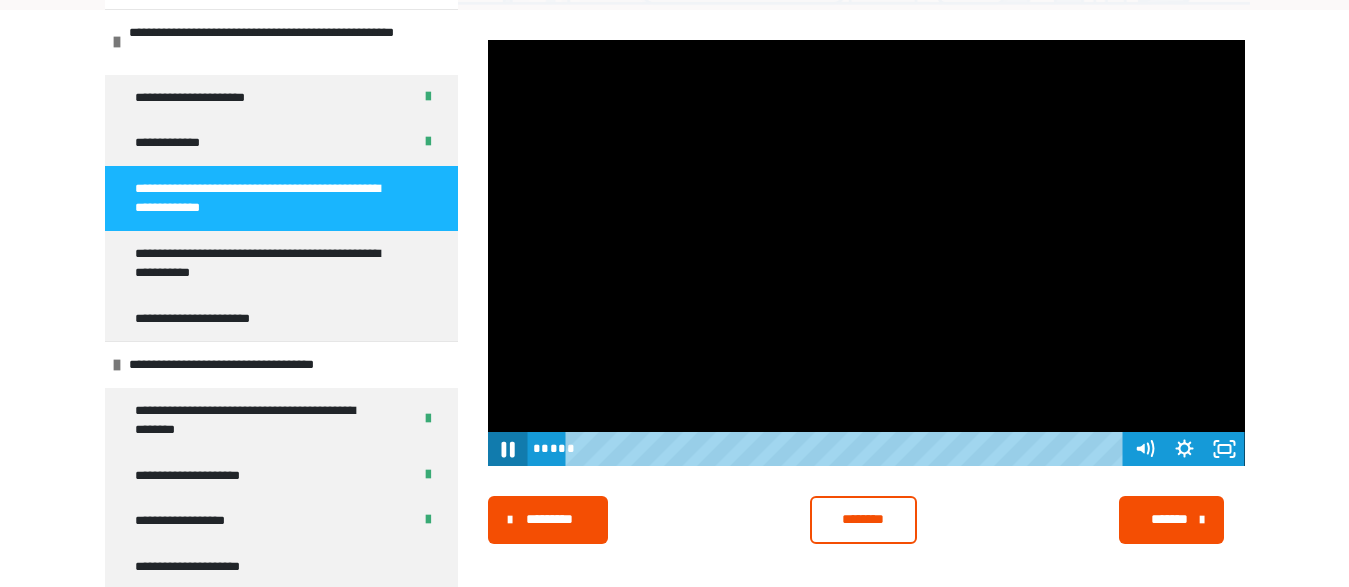 click 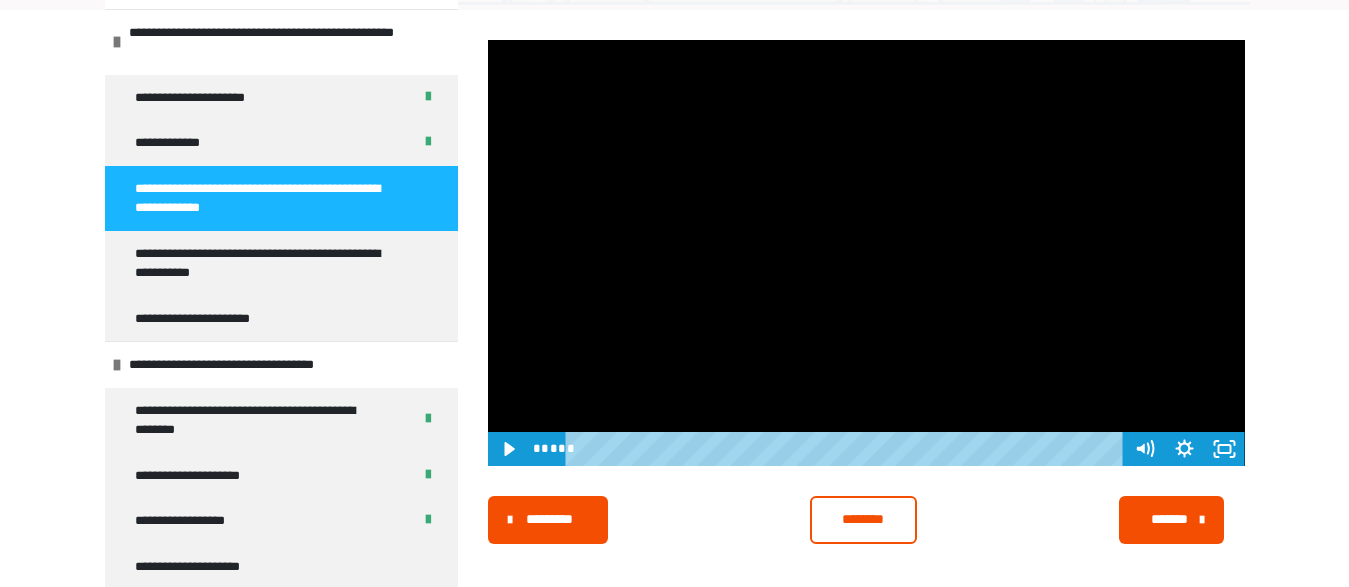 click at bounding box center [866, 253] 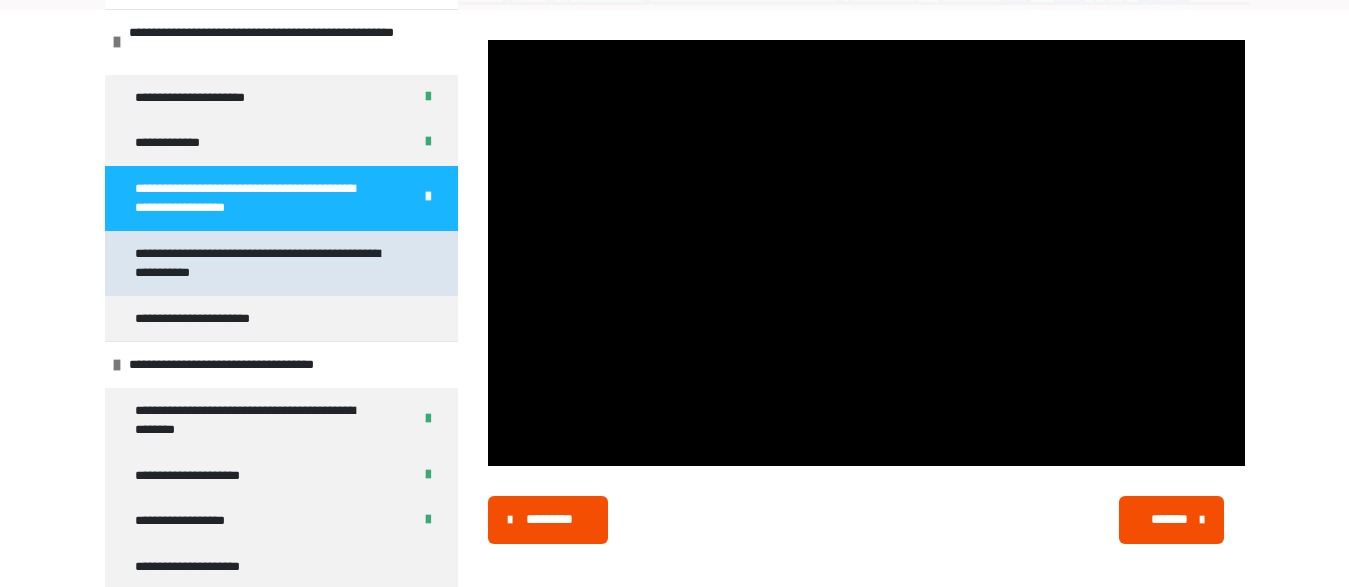 click on "**********" at bounding box center (265, 263) 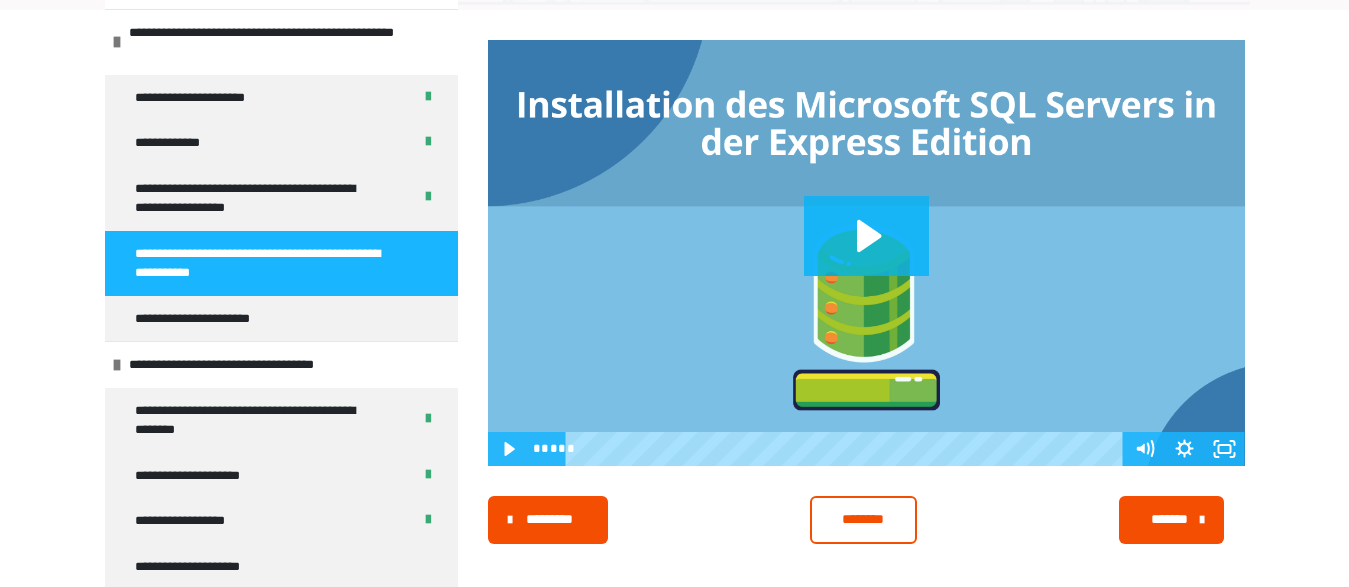 click on "********" at bounding box center (863, 519) 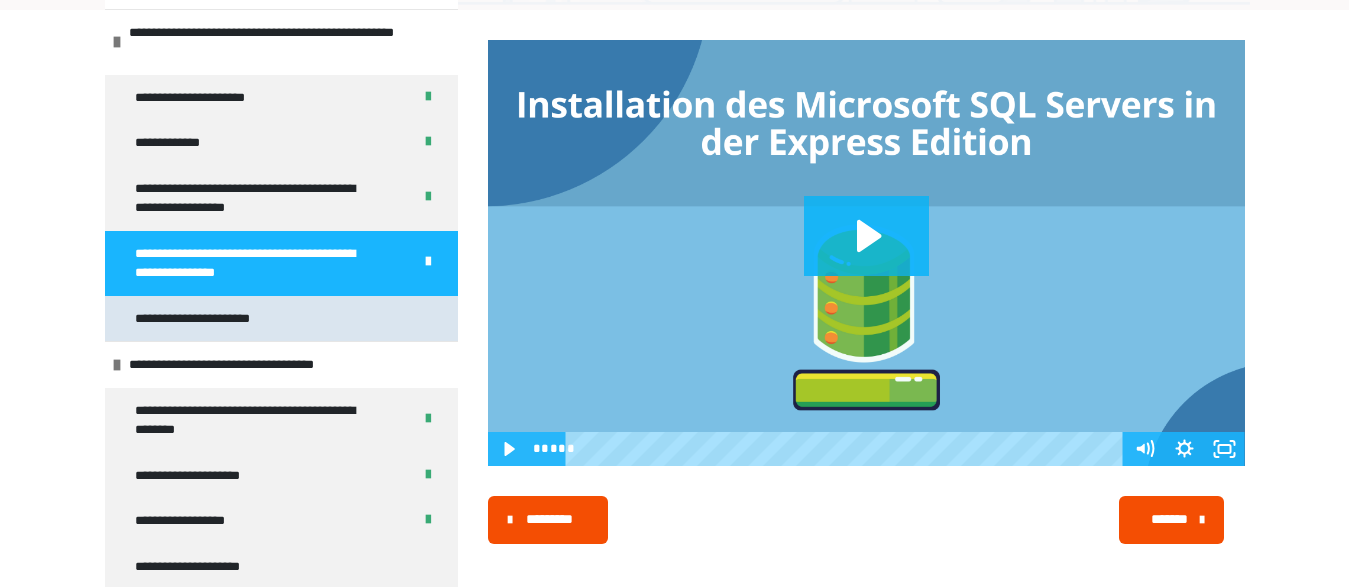 click on "**********" at bounding box center [219, 319] 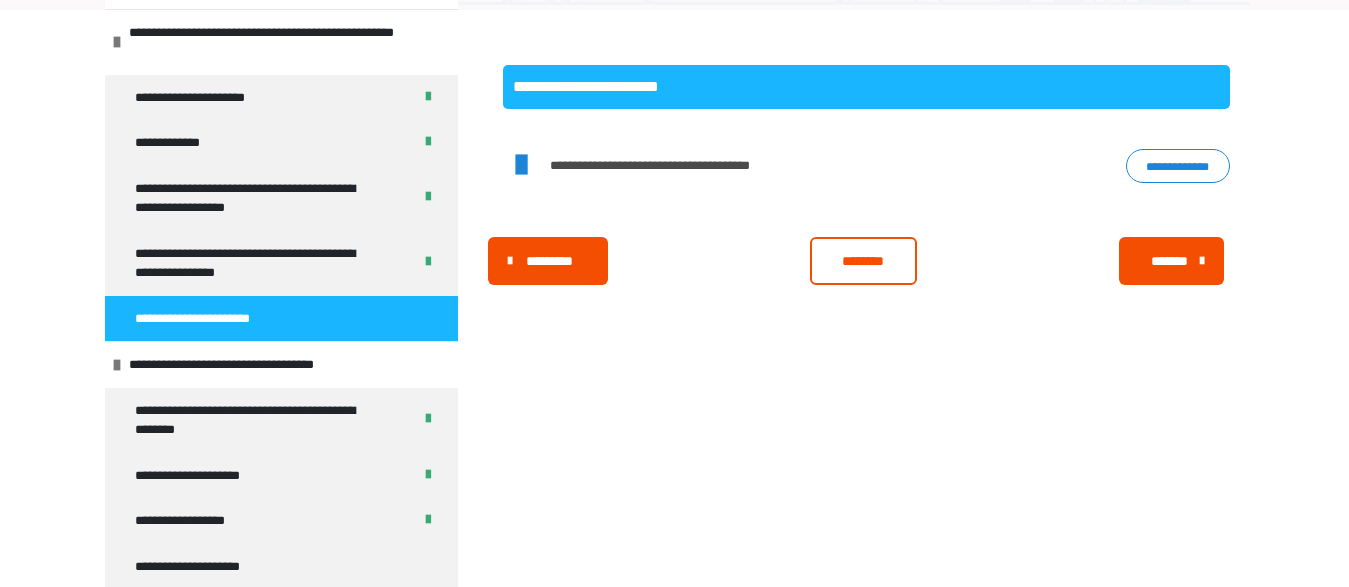 click on "**********" at bounding box center (1178, 166) 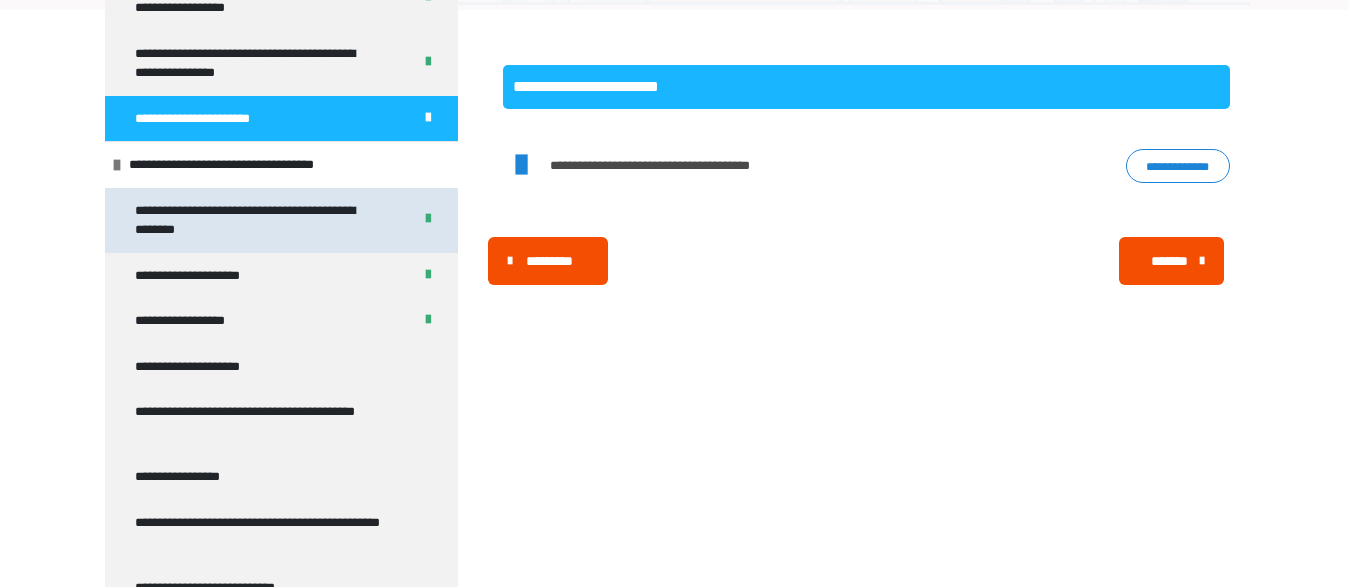 scroll, scrollTop: 384, scrollLeft: 0, axis: vertical 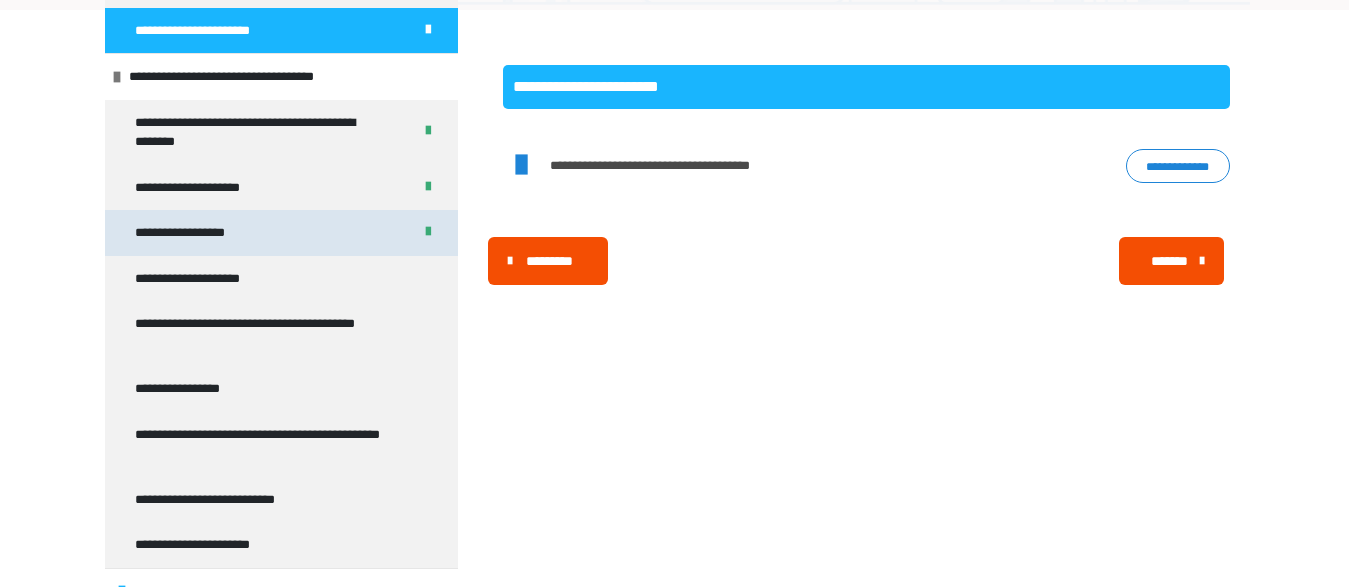 click on "**********" at bounding box center [188, 233] 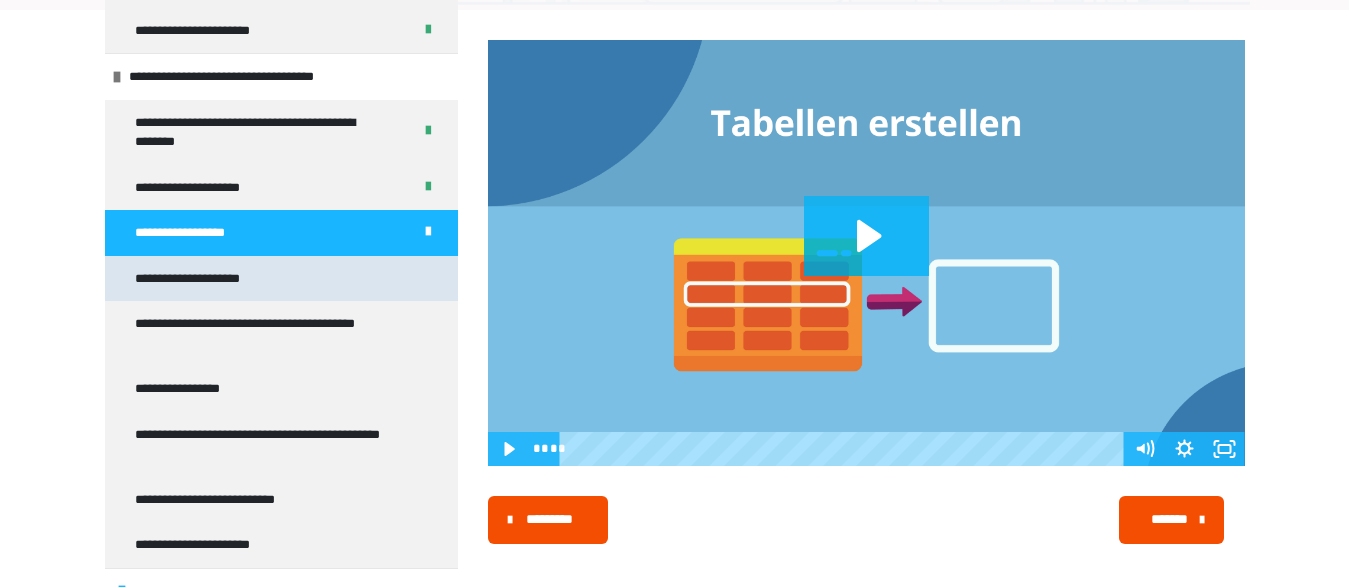 click on "**********" at bounding box center [203, 279] 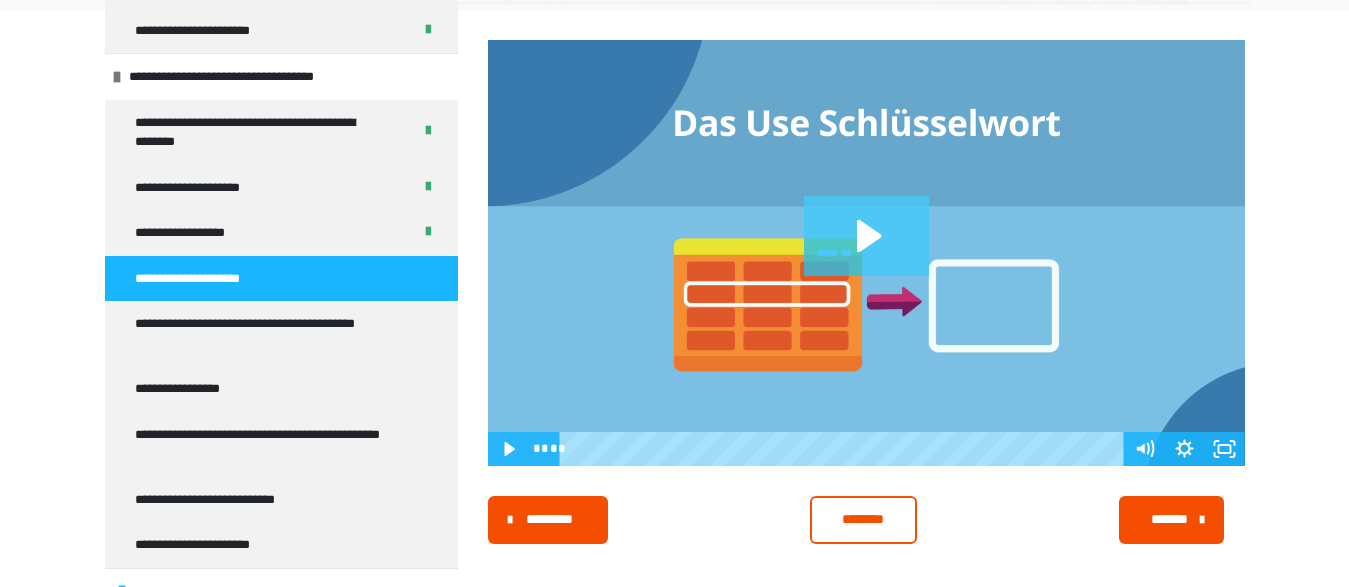 click 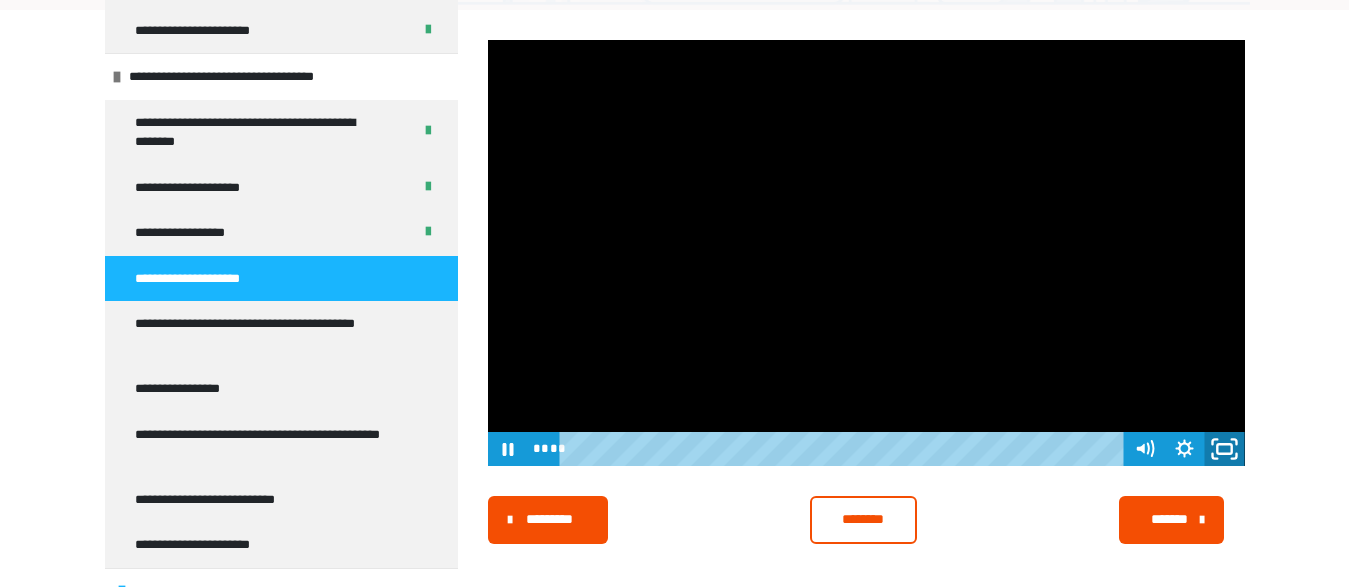 click 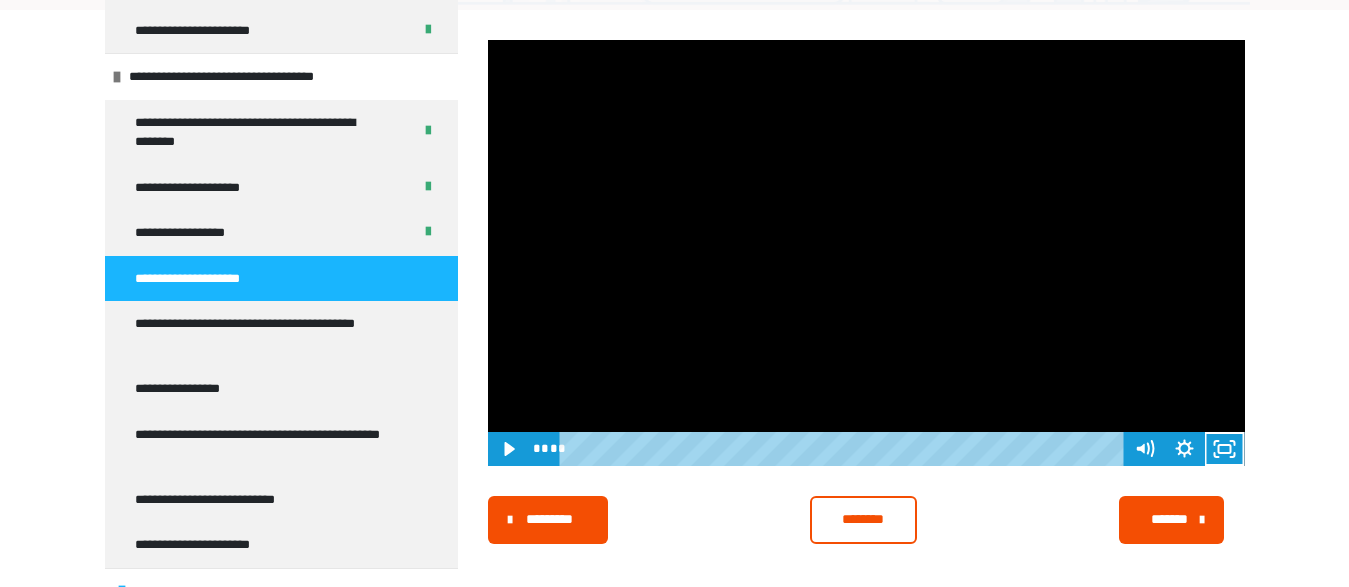 click on "********" at bounding box center (863, 519) 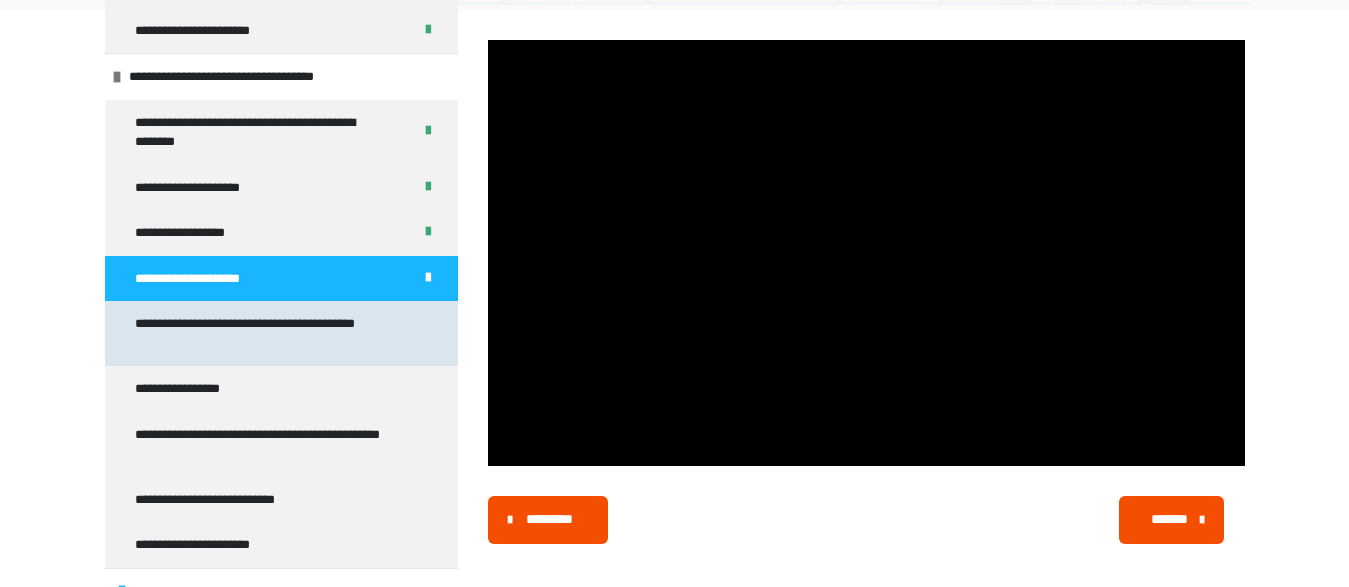 click on "**********" at bounding box center (265, 333) 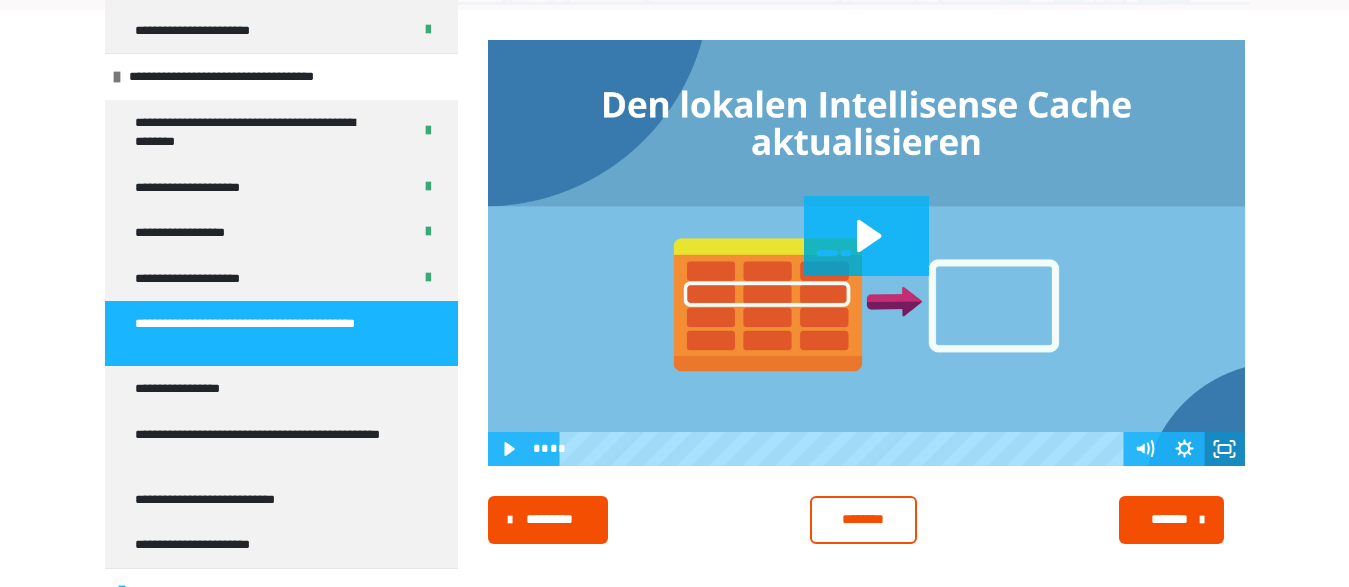 click 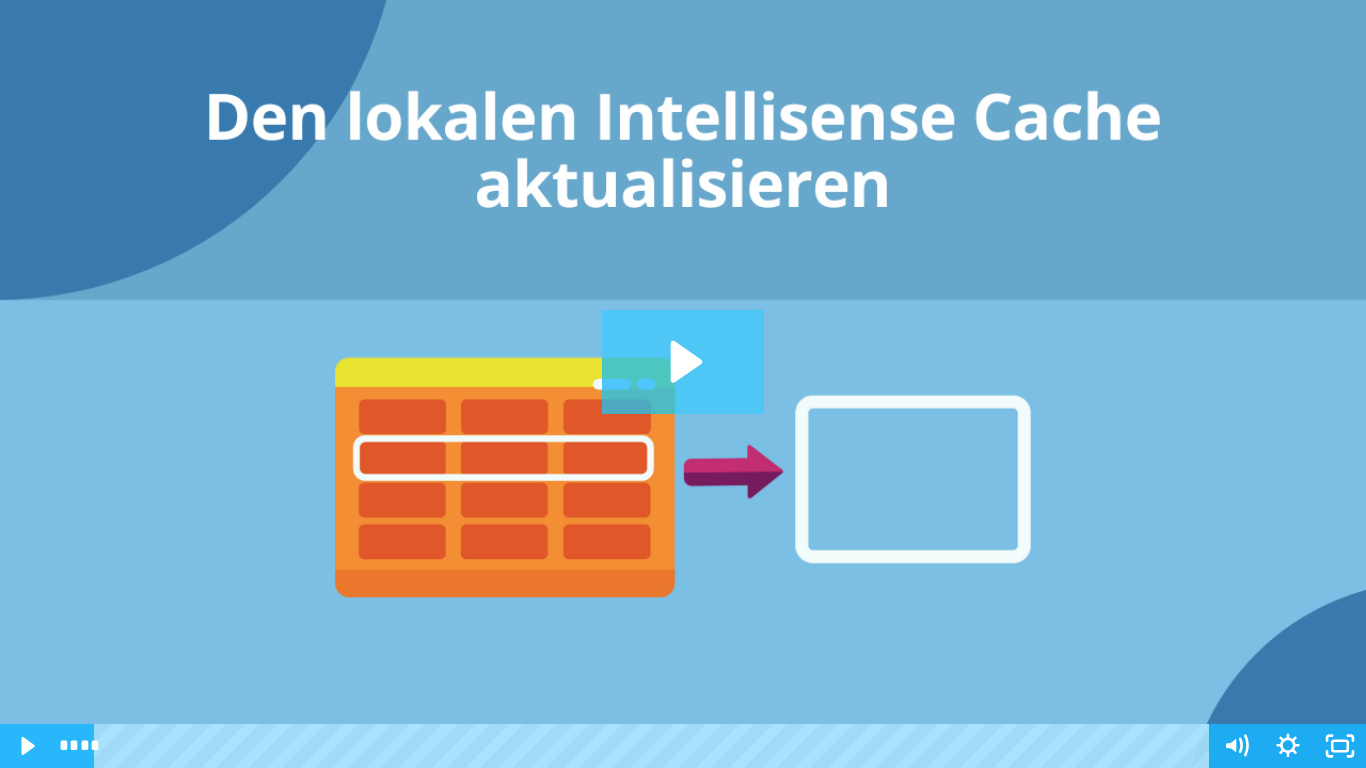 click 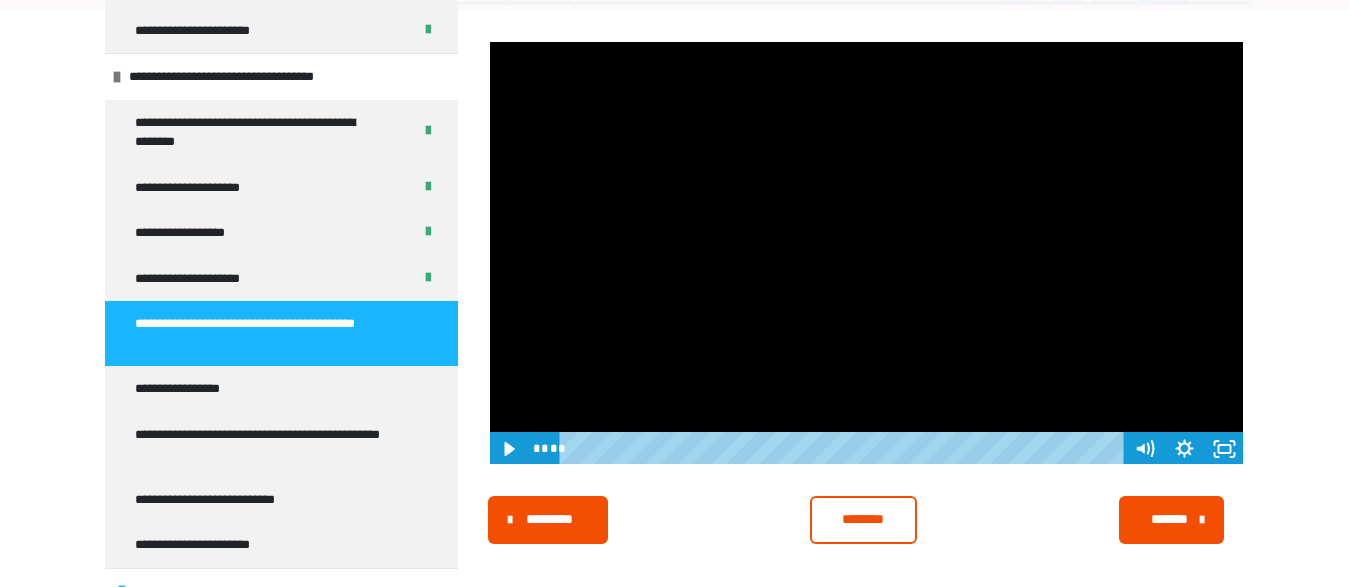 click on "********" at bounding box center (863, 519) 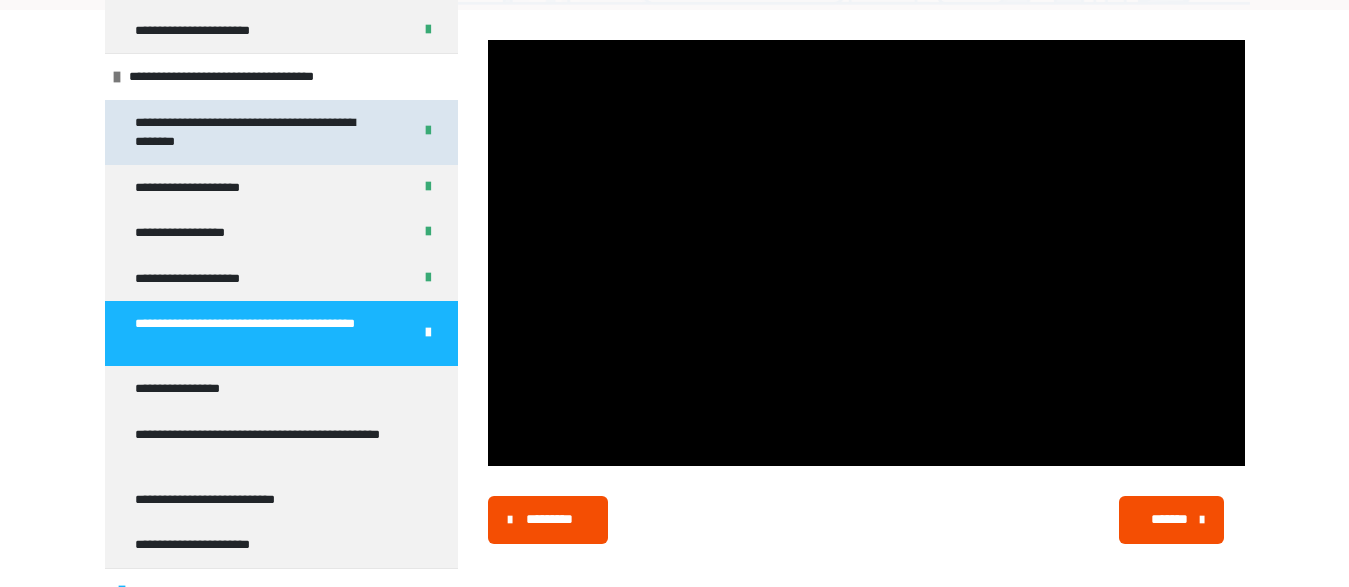 click on "**********" at bounding box center [257, 132] 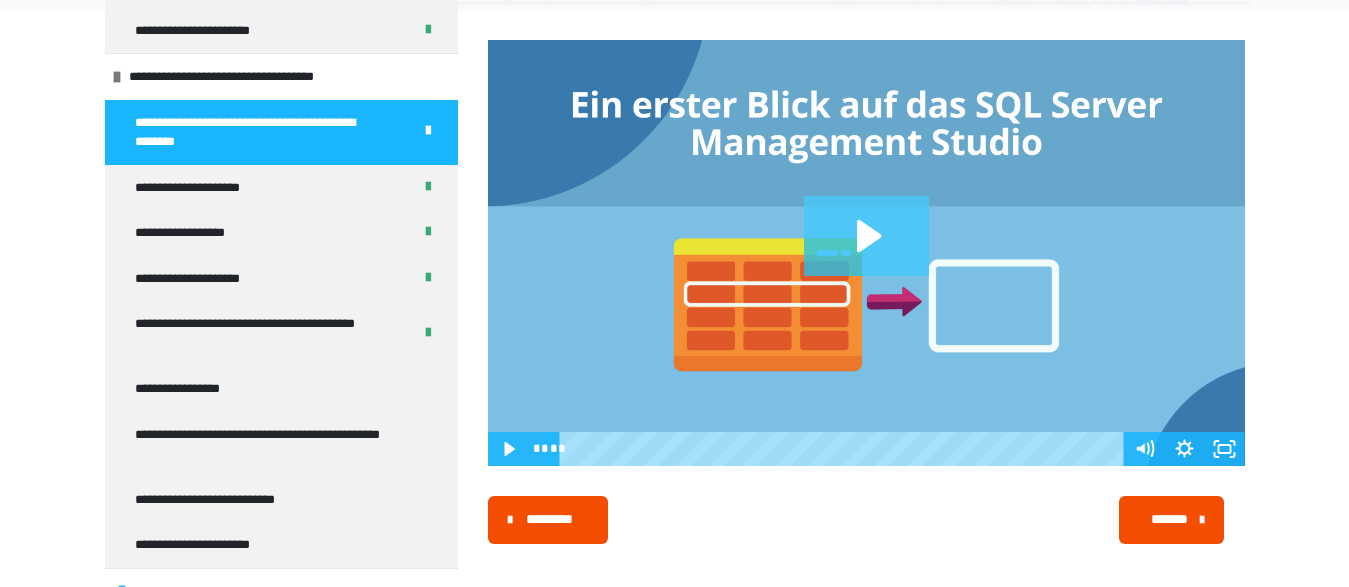 click 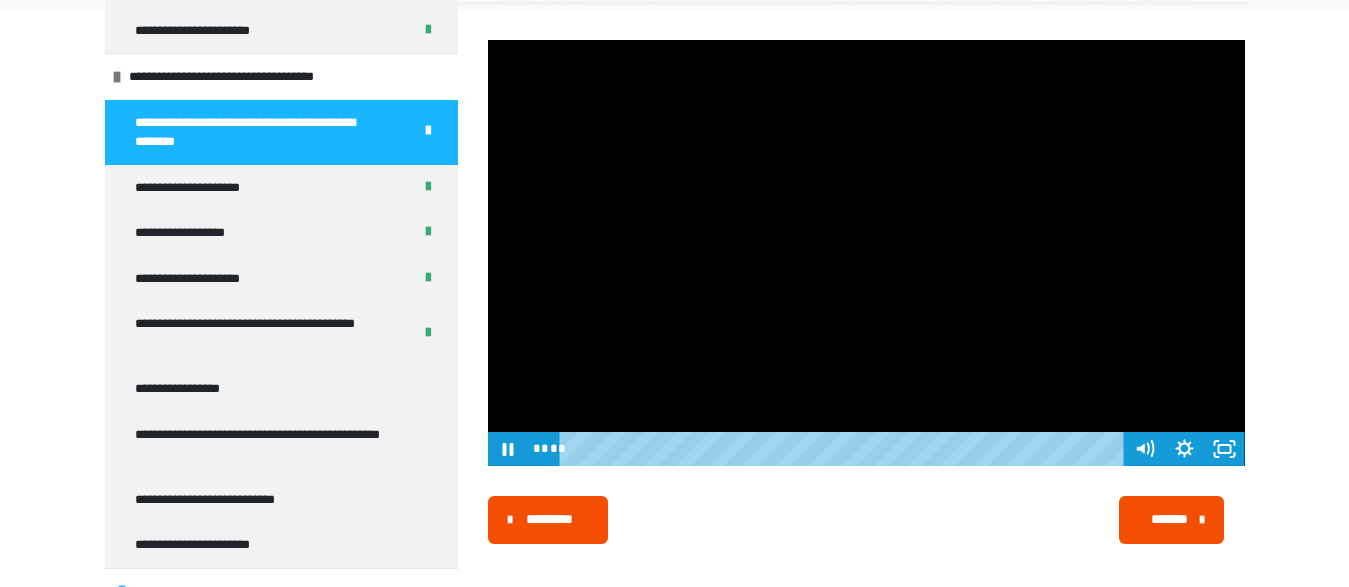 click at bounding box center (866, 253) 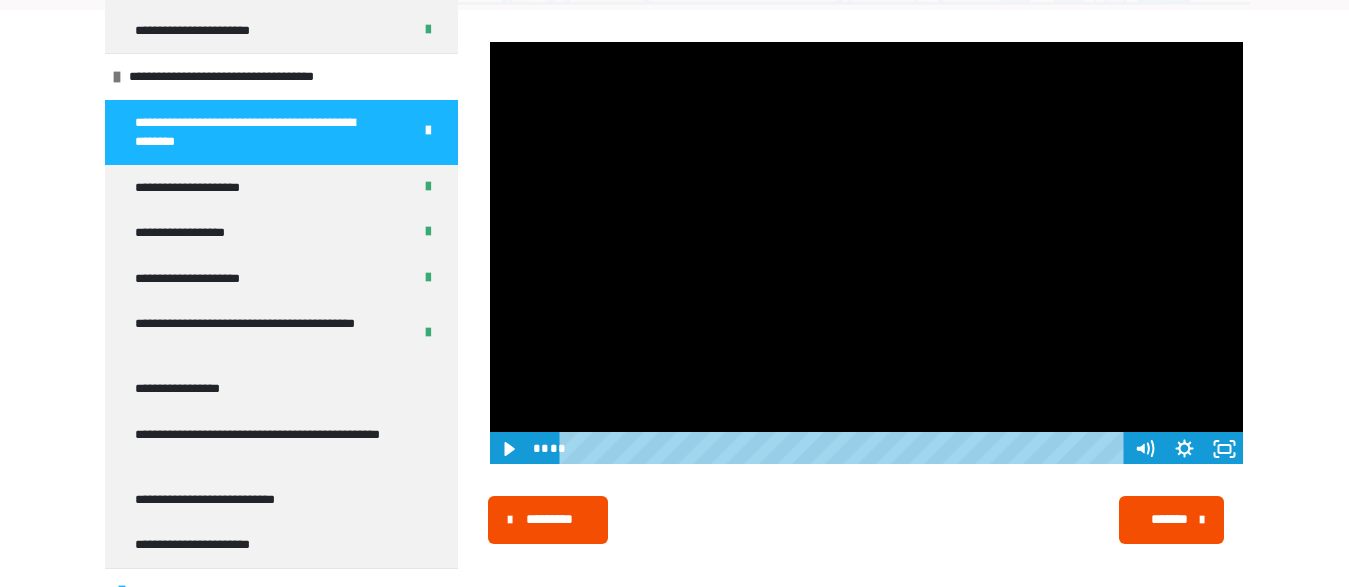 click at bounding box center (866, 253) 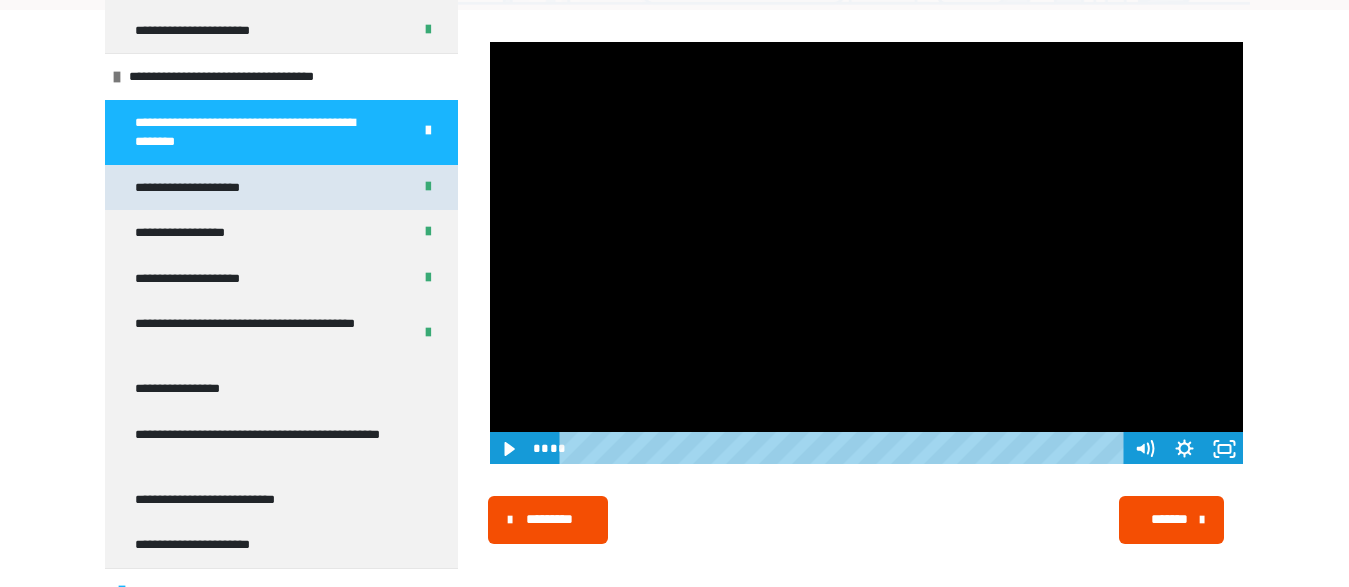 click on "**********" at bounding box center (281, 188) 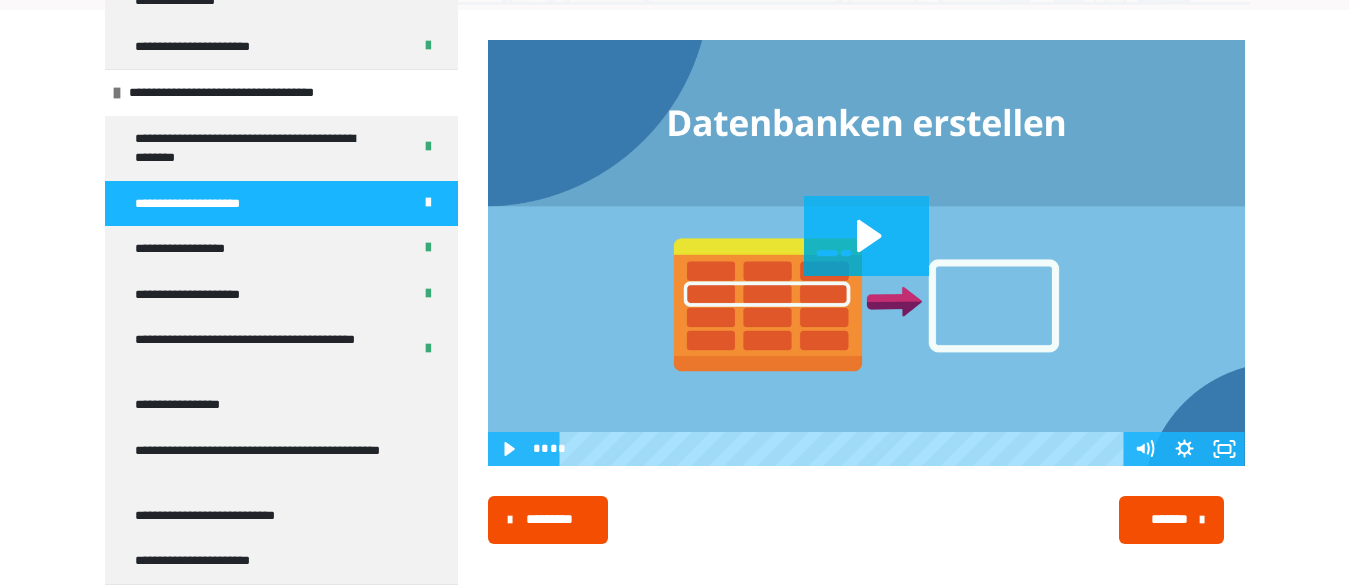 scroll, scrollTop: 367, scrollLeft: 0, axis: vertical 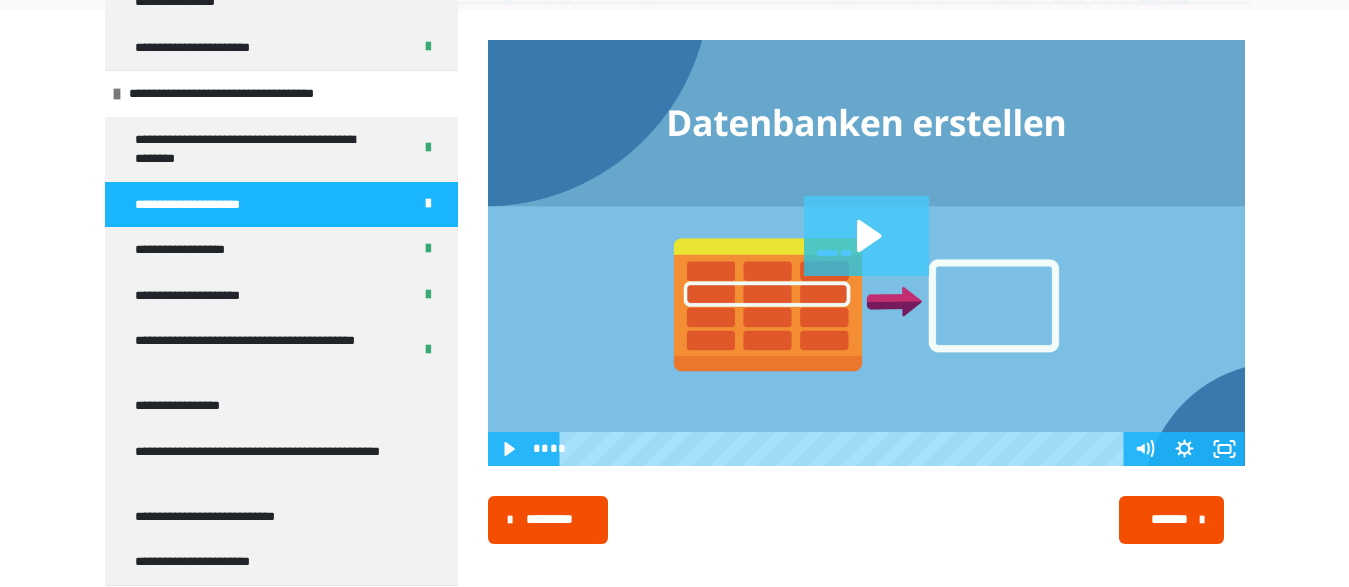 click 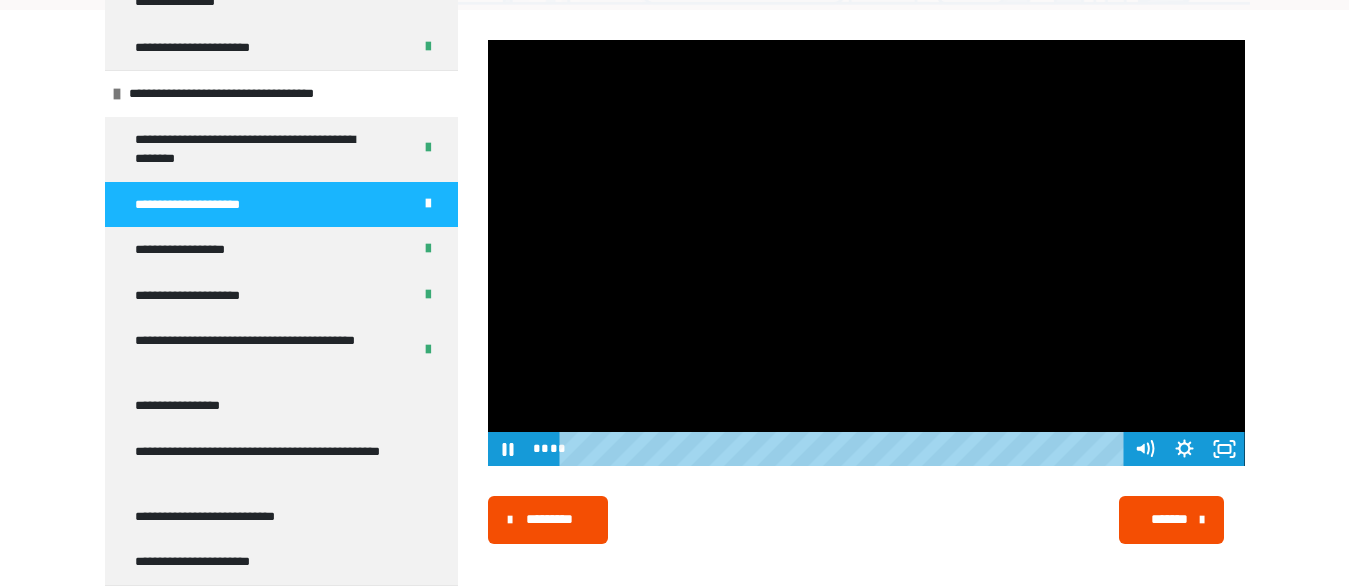 click at bounding box center (866, 253) 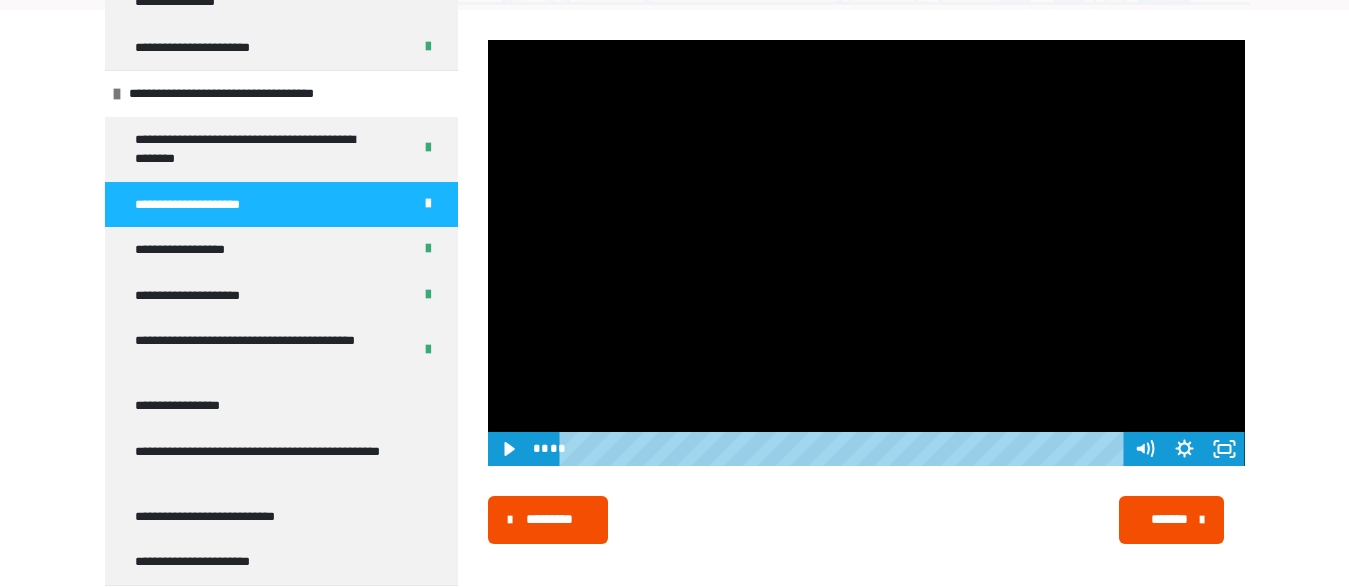 click at bounding box center [866, 253] 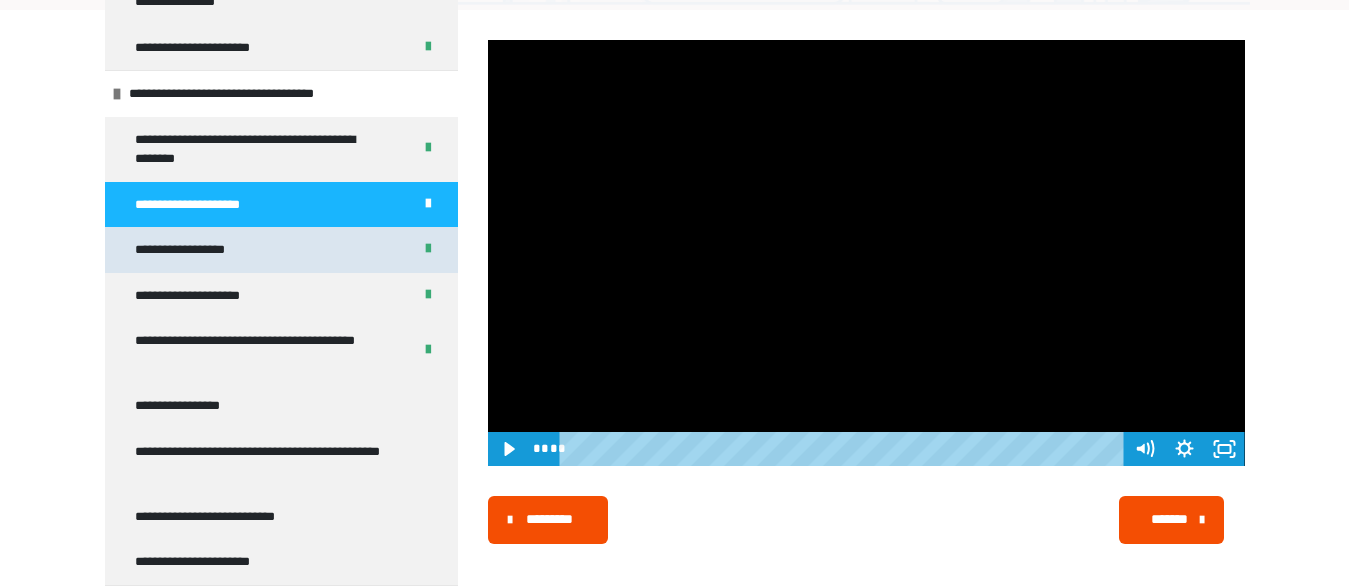 click on "**********" at bounding box center (188, 250) 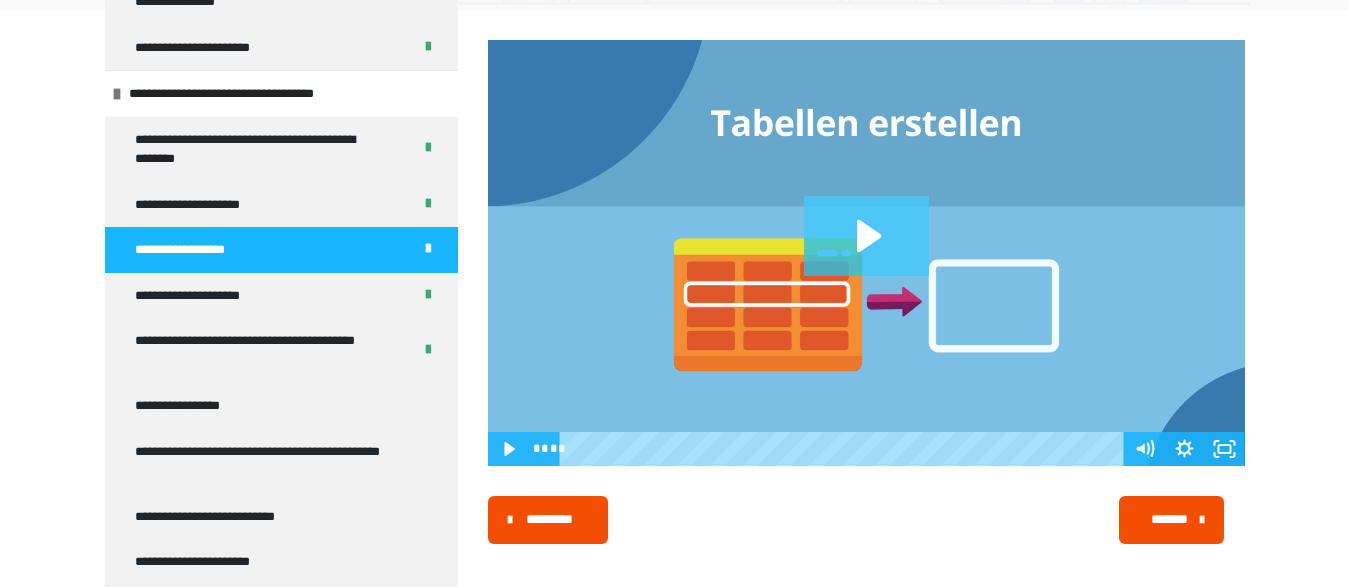 click 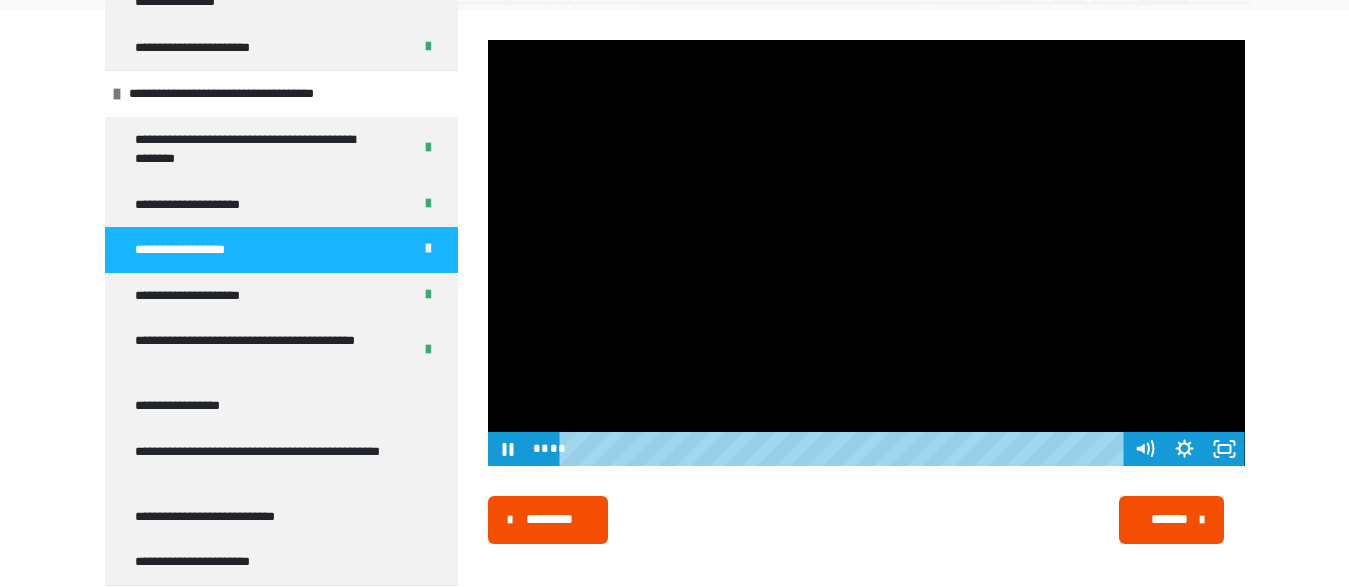 click at bounding box center (866, 253) 